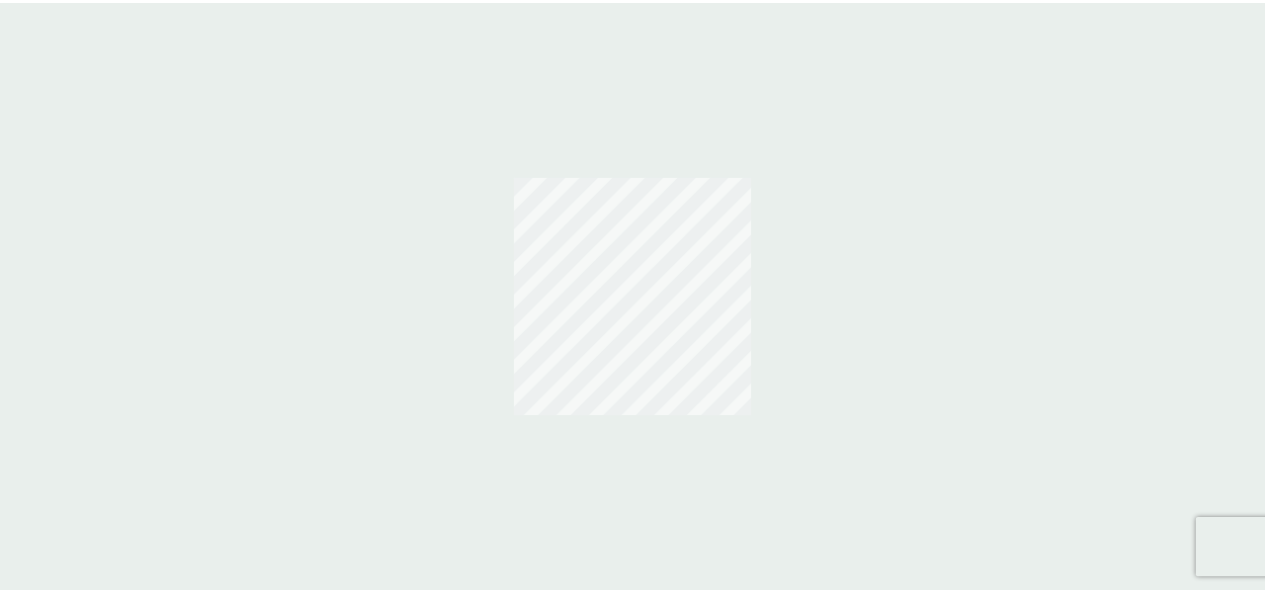 scroll, scrollTop: 0, scrollLeft: 0, axis: both 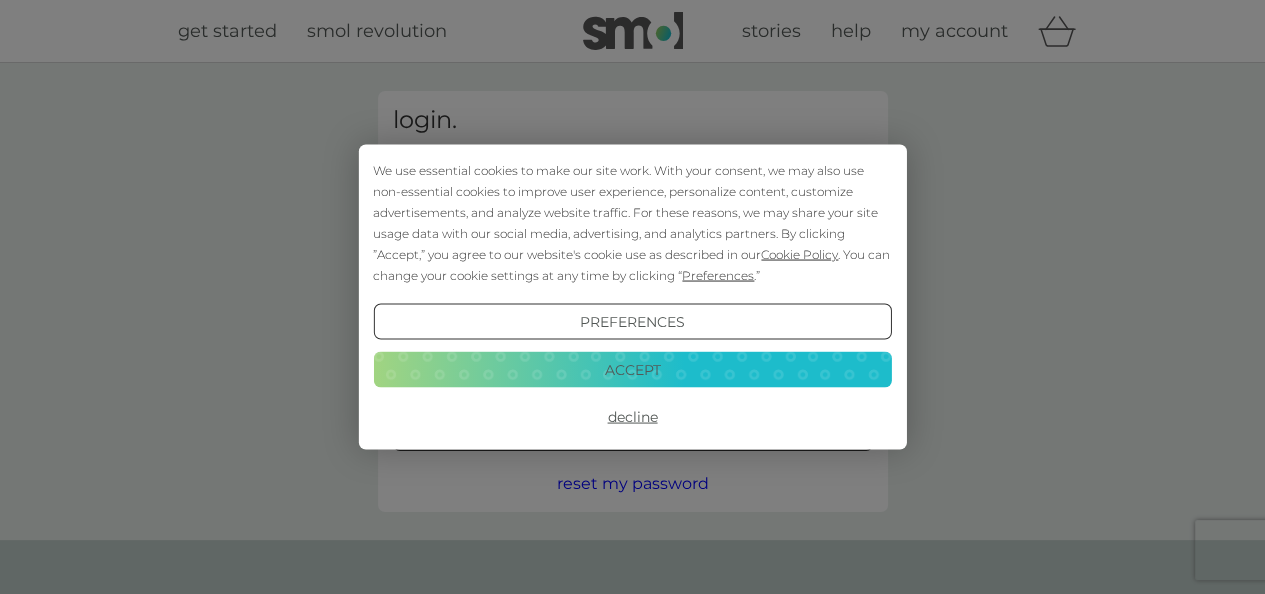 type on "[EMAIL_ADDRESS][DOMAIN_NAME]" 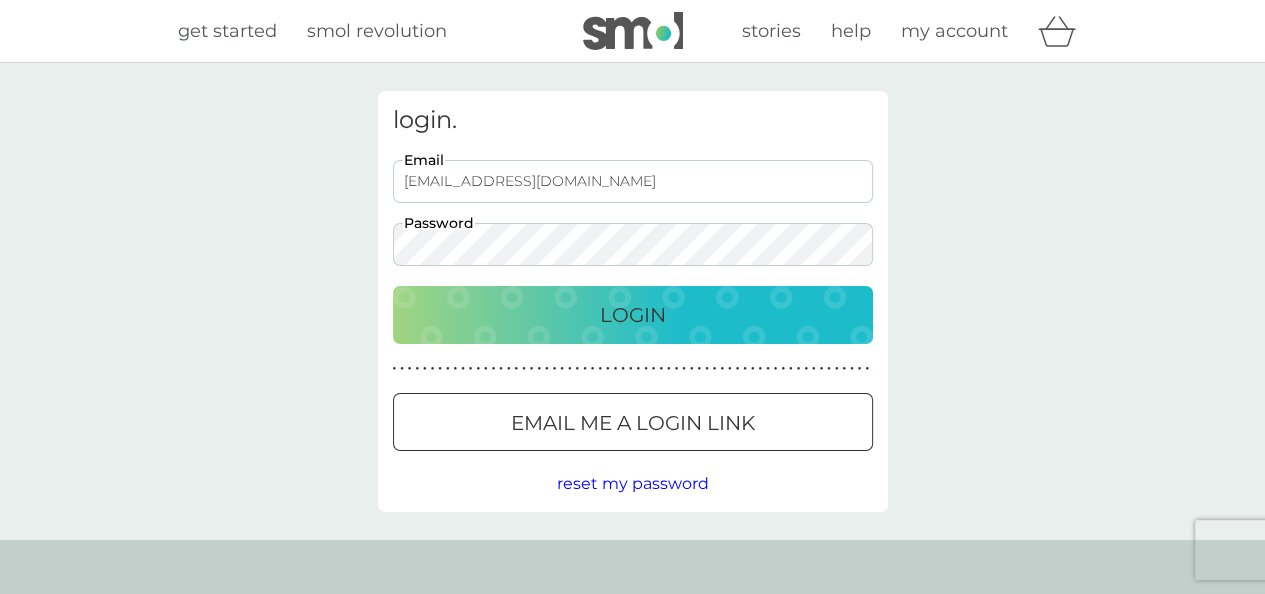 click on "Login" at bounding box center (633, 315) 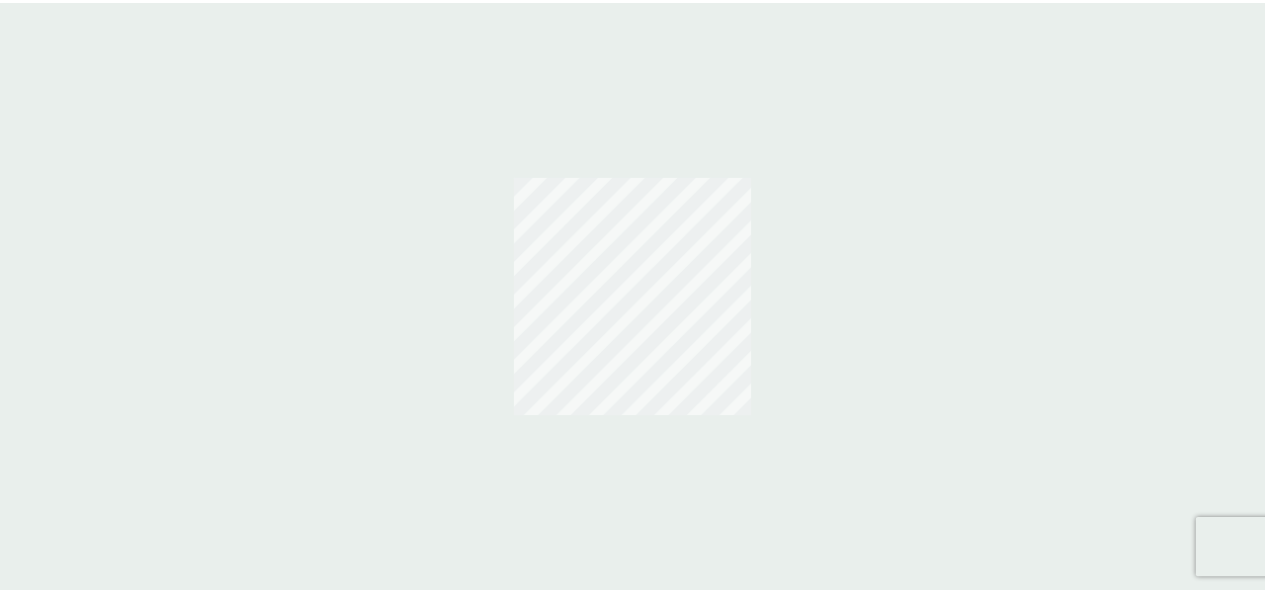 scroll, scrollTop: 0, scrollLeft: 0, axis: both 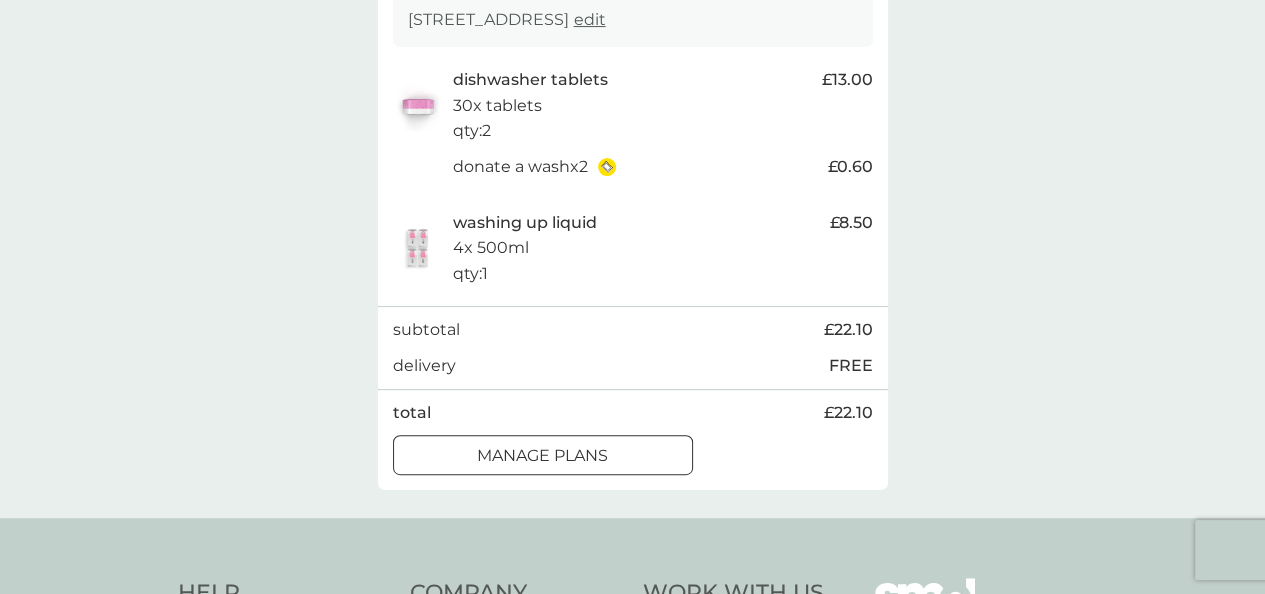 click on "manage plans" at bounding box center [542, 456] 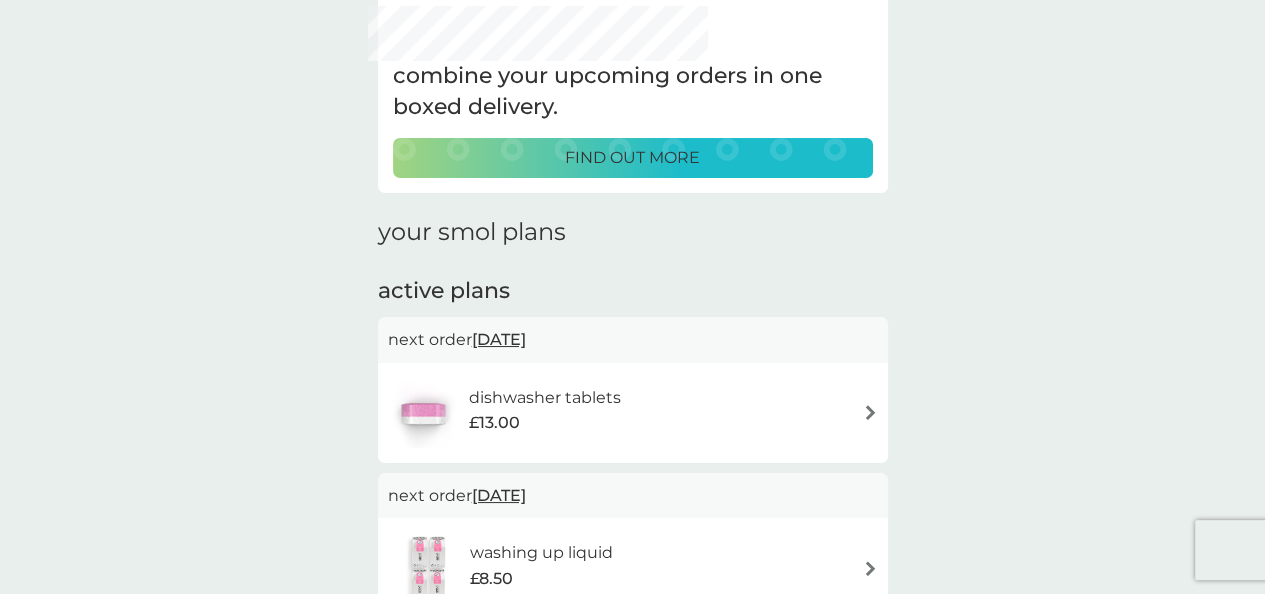 scroll, scrollTop: 200, scrollLeft: 0, axis: vertical 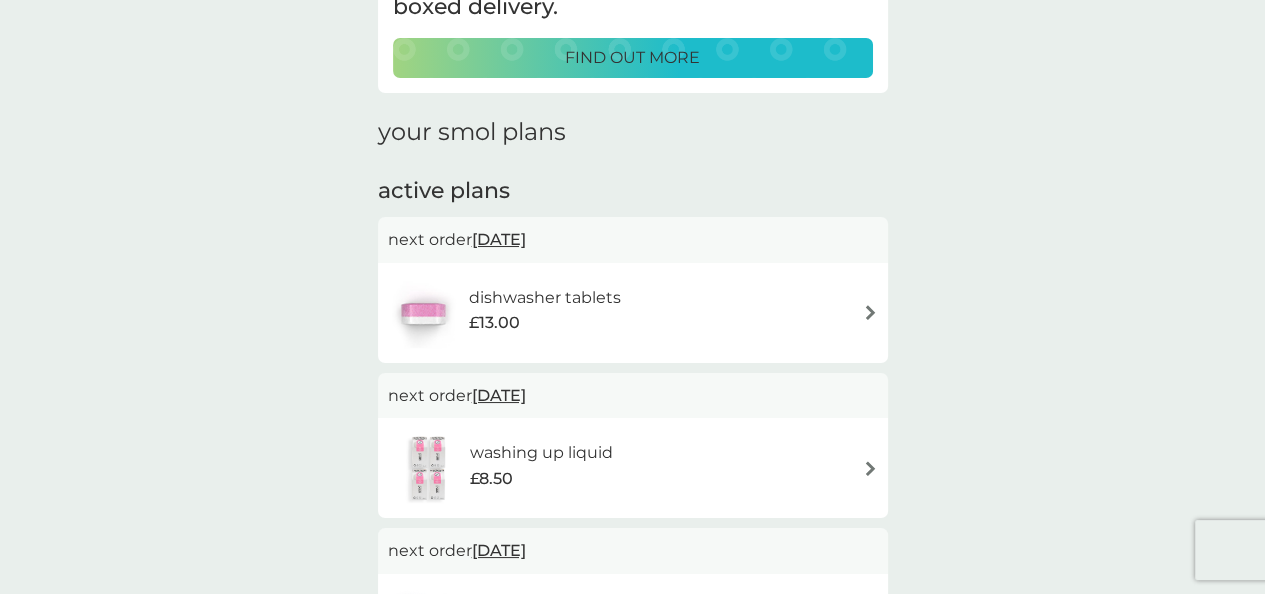 click on "[DATE]" at bounding box center [499, 239] 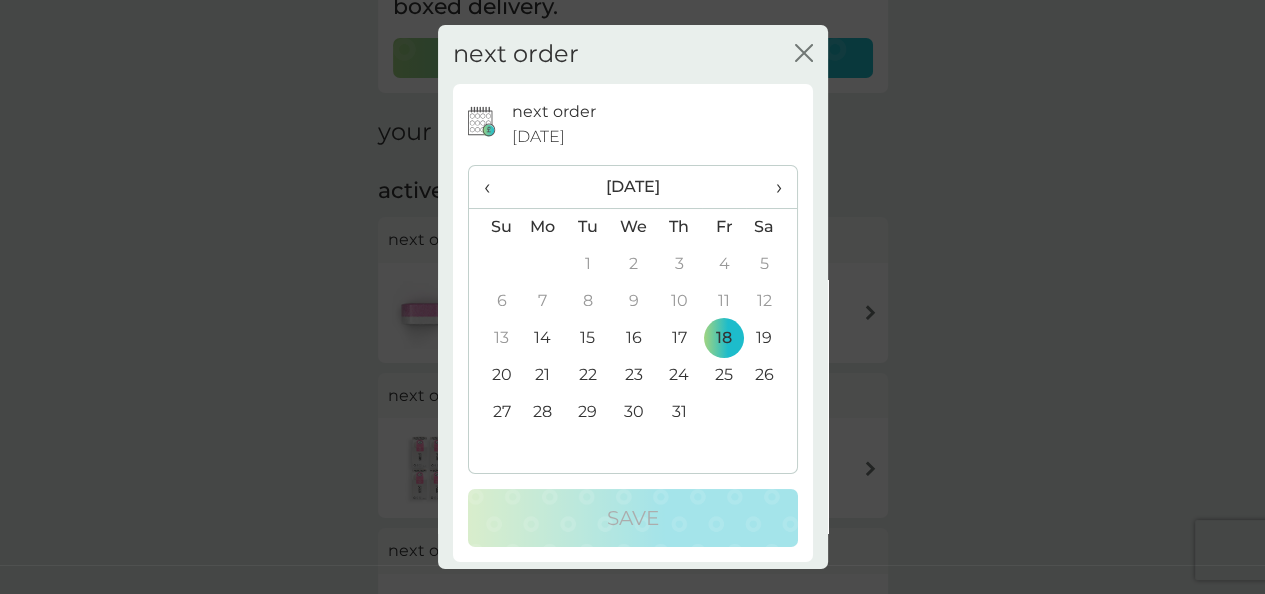 click on "›" at bounding box center (771, 187) 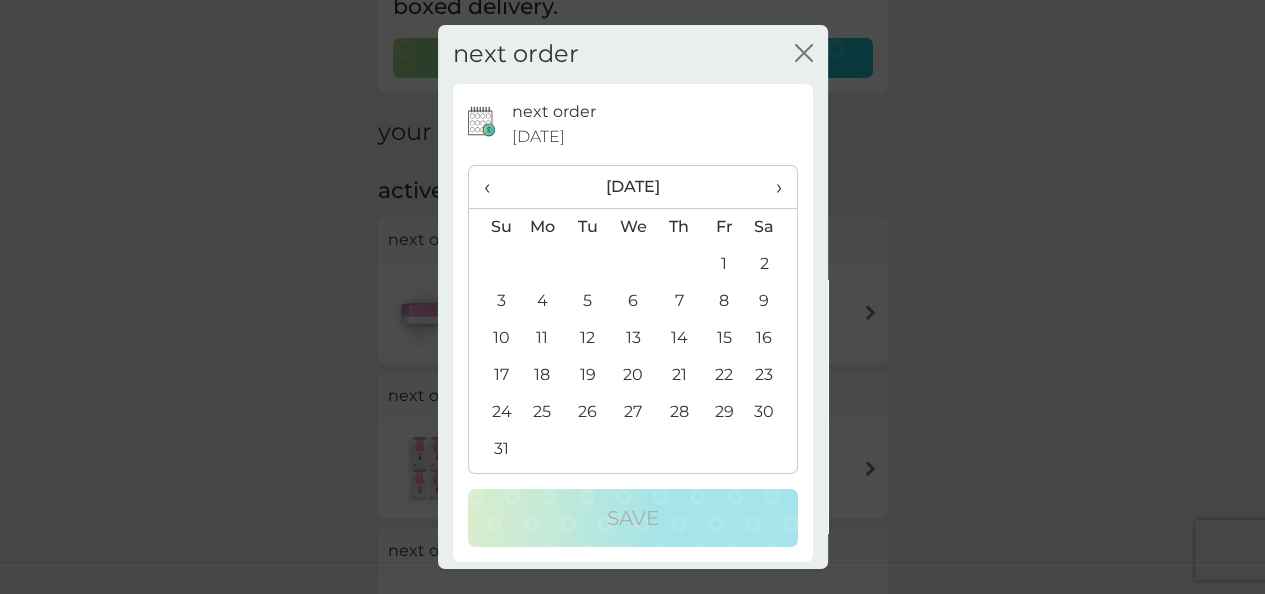 click on "›" at bounding box center [771, 187] 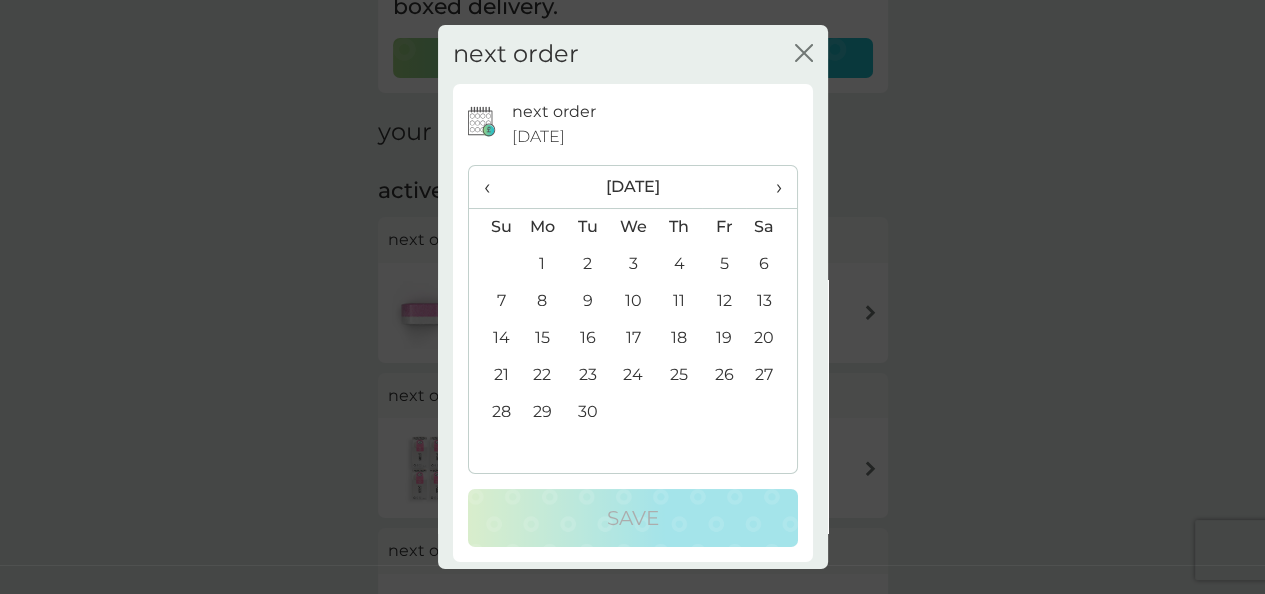 click on "›" at bounding box center (771, 187) 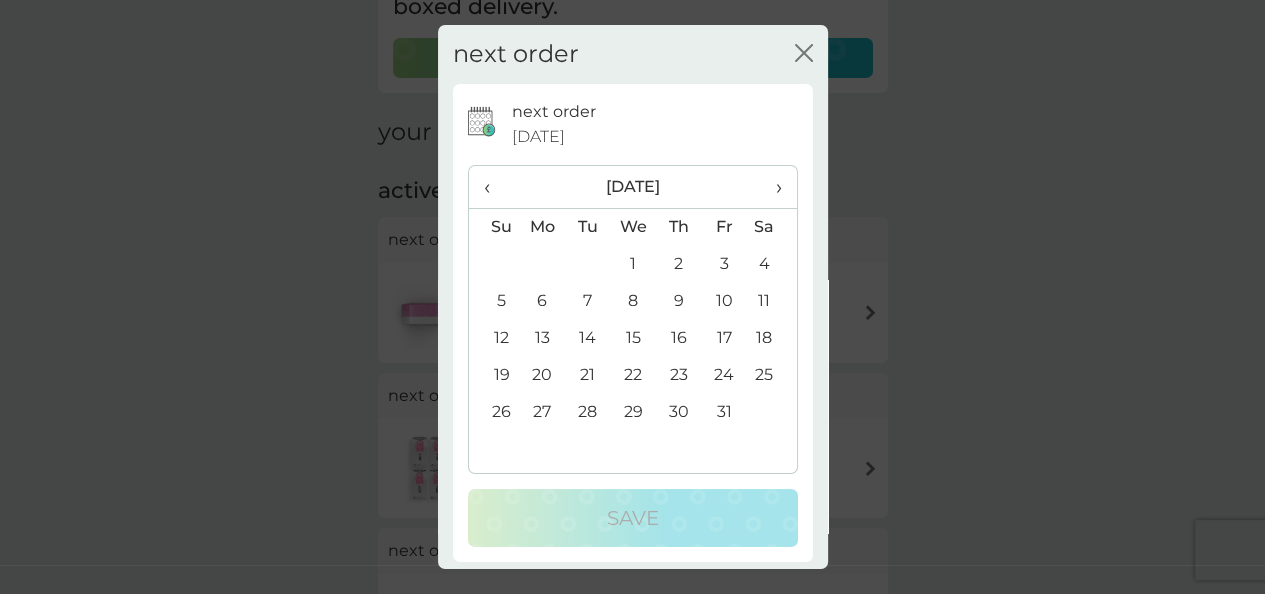 click on "›" at bounding box center [771, 187] 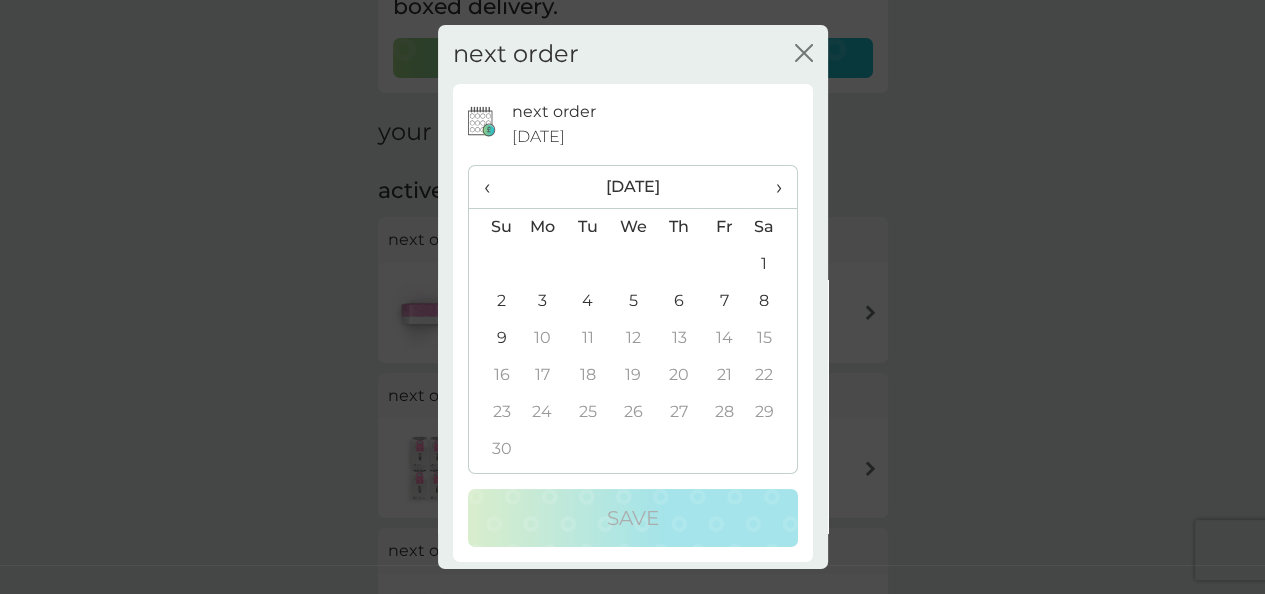 click on "›" at bounding box center (771, 187) 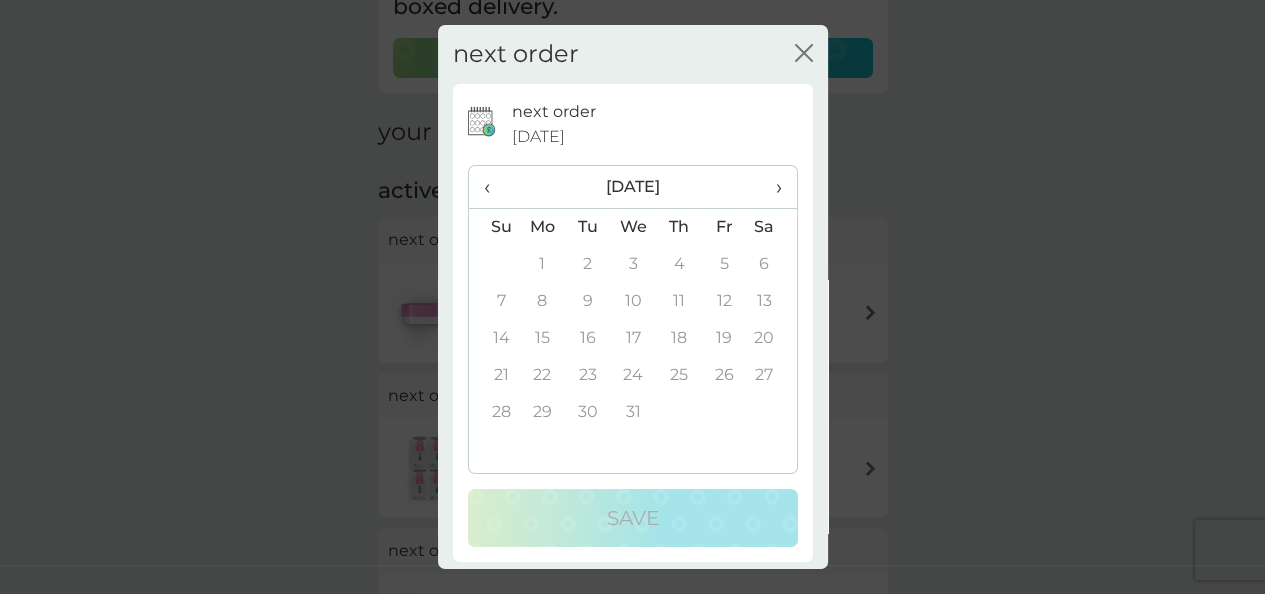 click on "›" at bounding box center [771, 187] 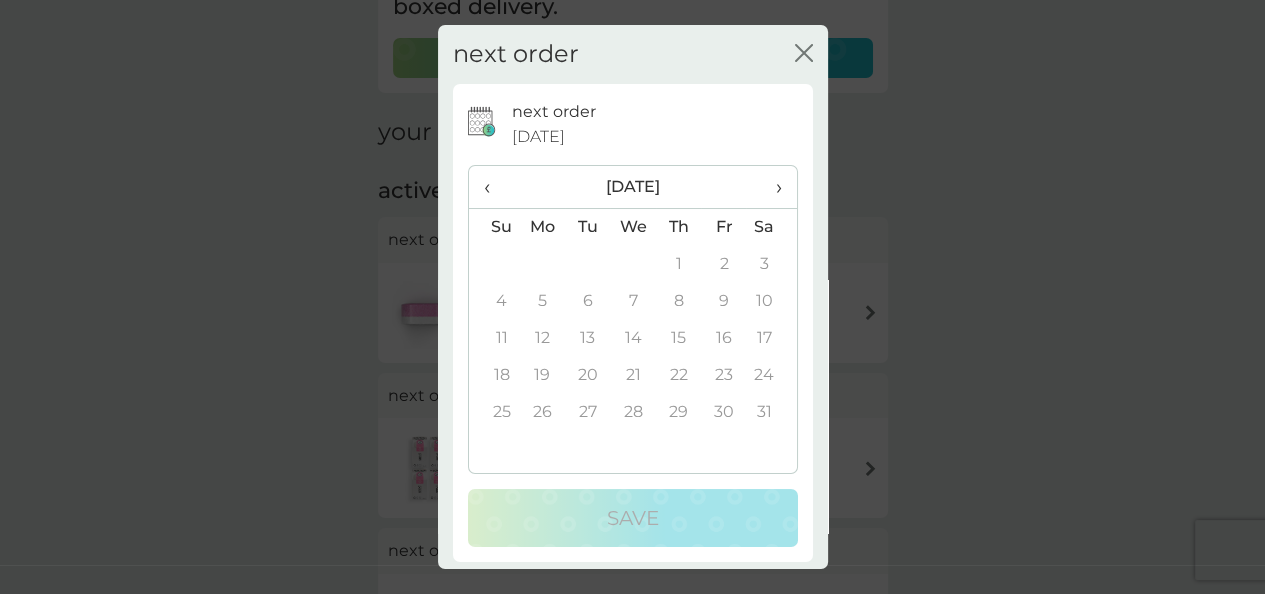 click on "‹" at bounding box center (494, 187) 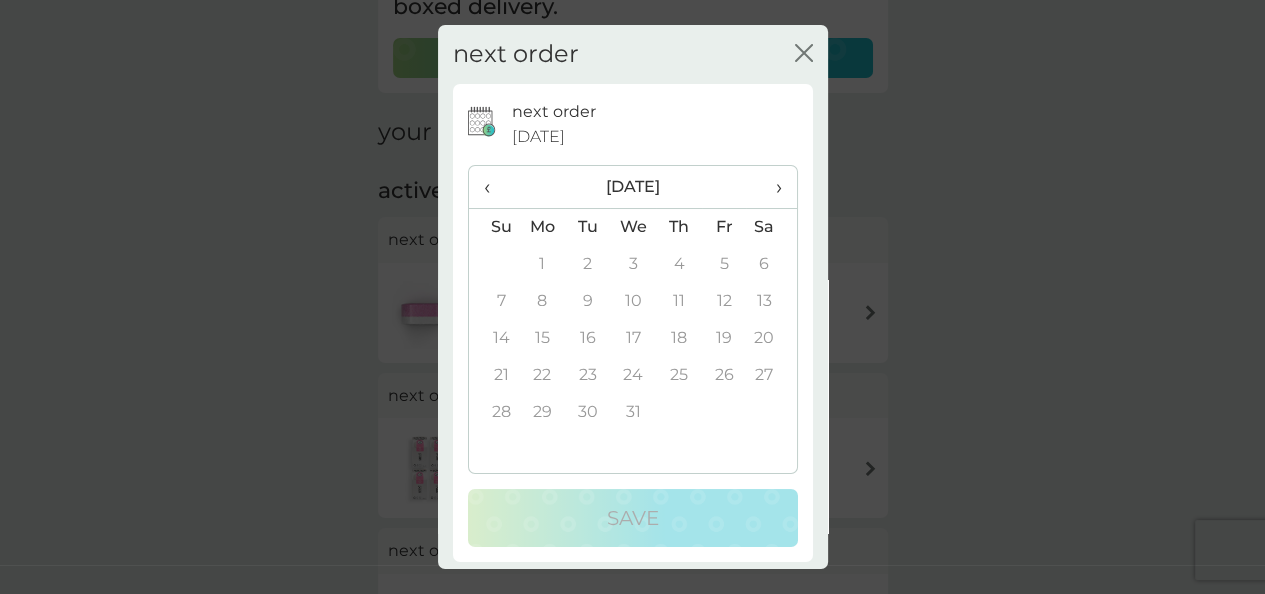 click on "›" at bounding box center [771, 187] 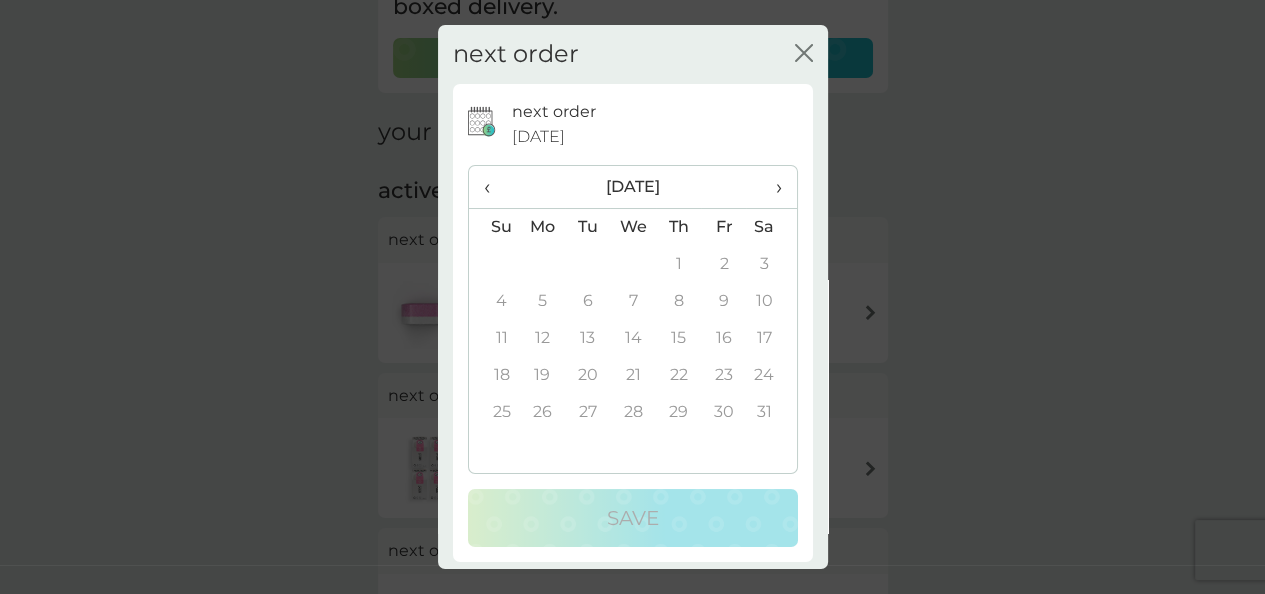 click on "4" at bounding box center [494, 301] 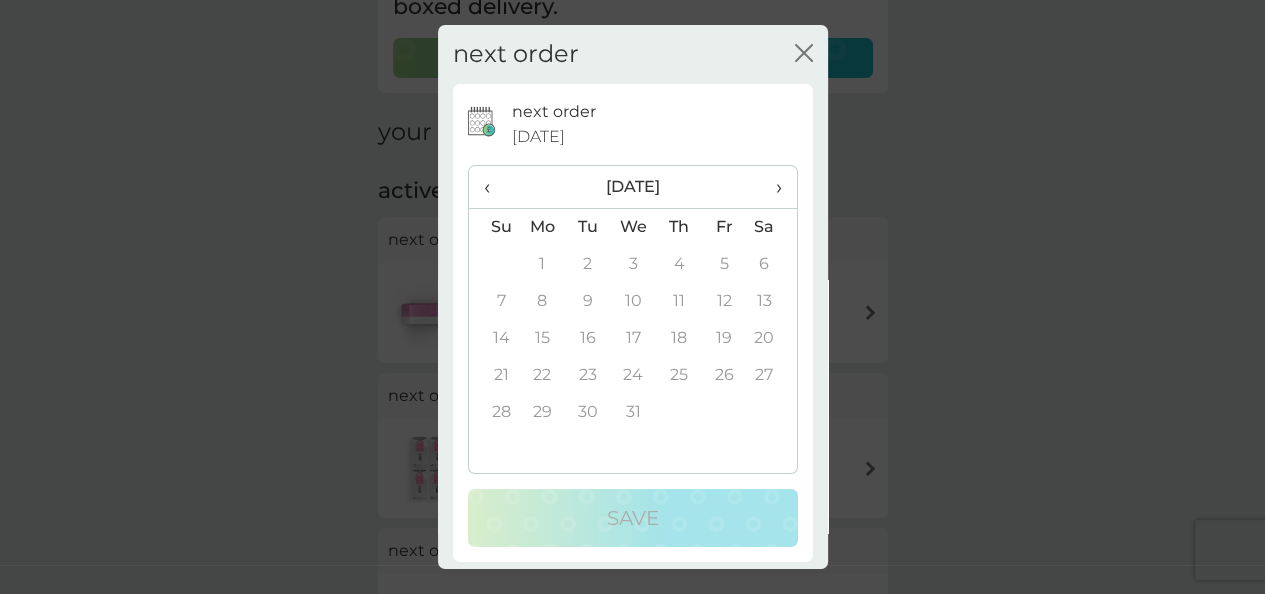 click on "‹" at bounding box center (494, 187) 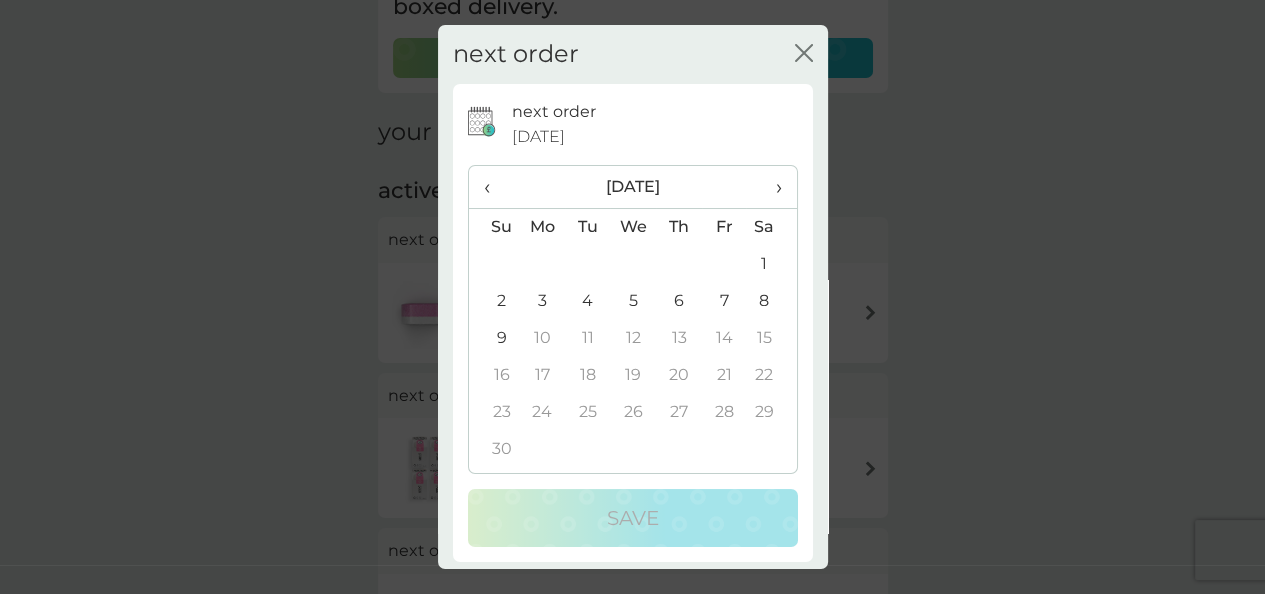 click on "9" at bounding box center (494, 338) 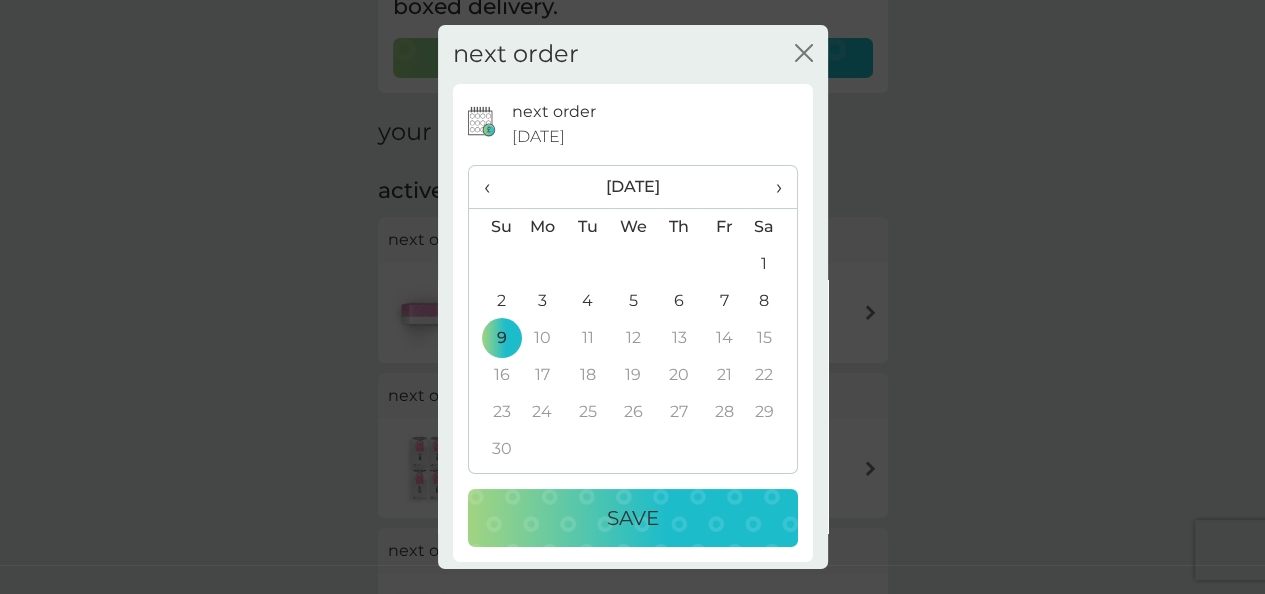 click on "Save" at bounding box center (633, 518) 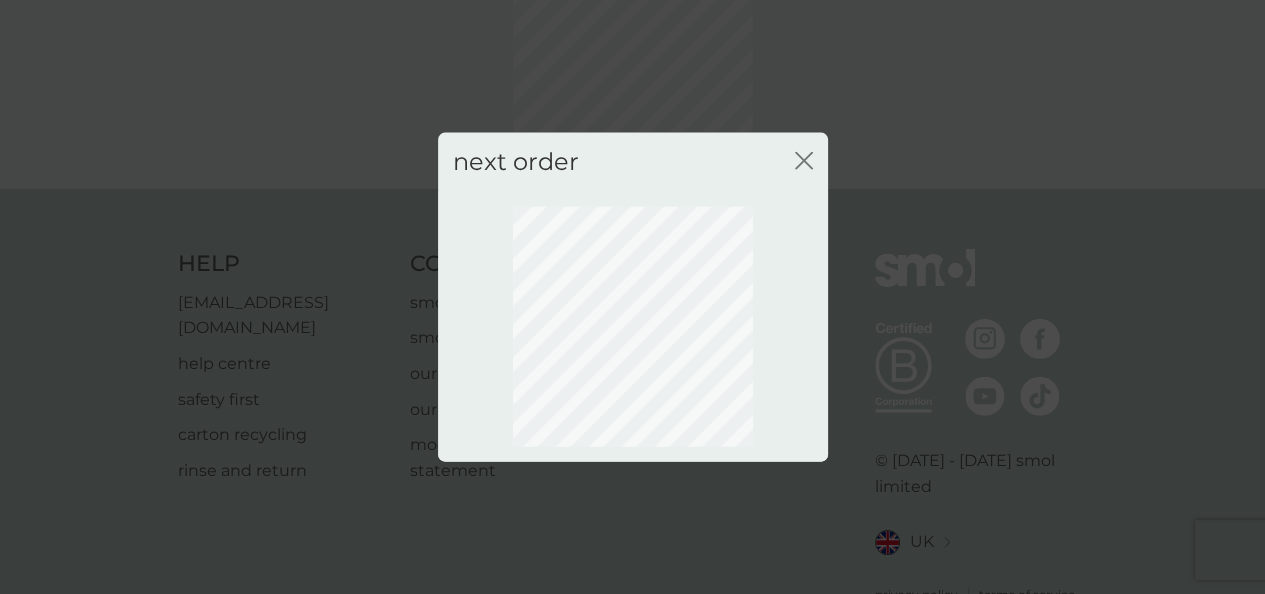 click on "close" 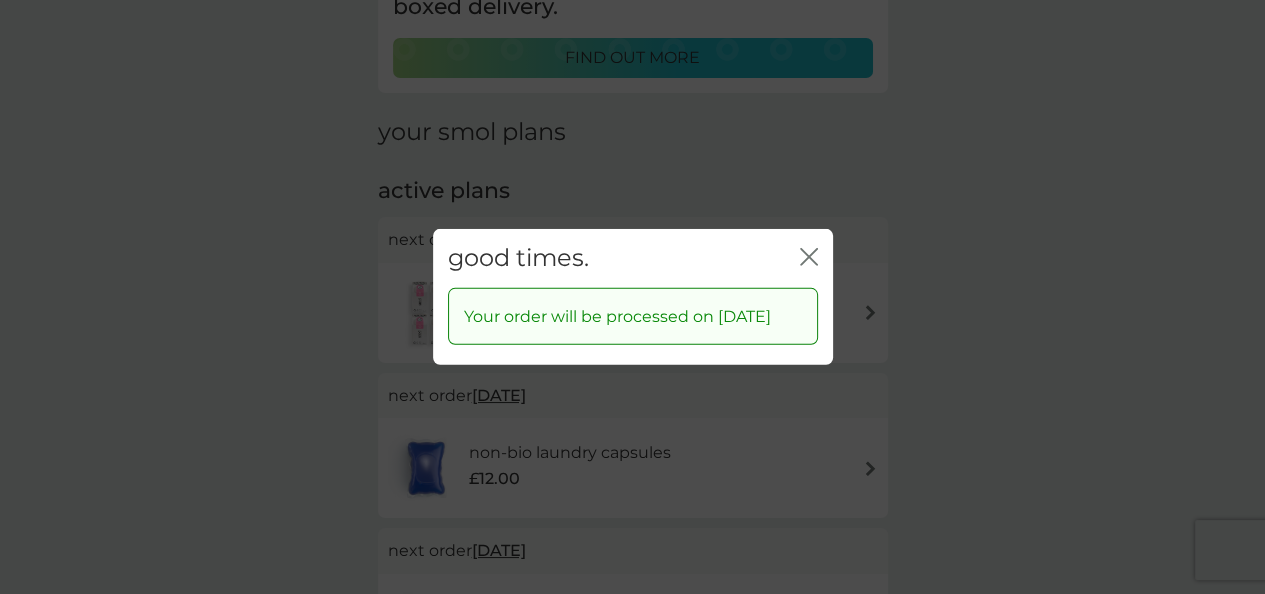 click 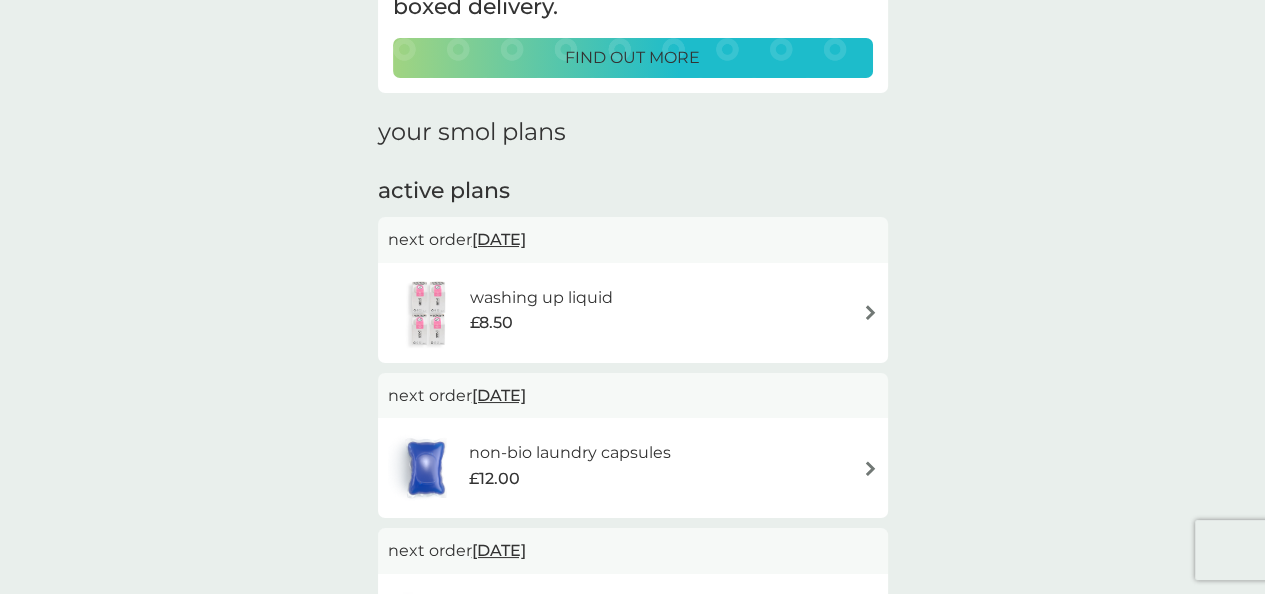 click on "washing up liquid £8.50" at bounding box center [633, 313] 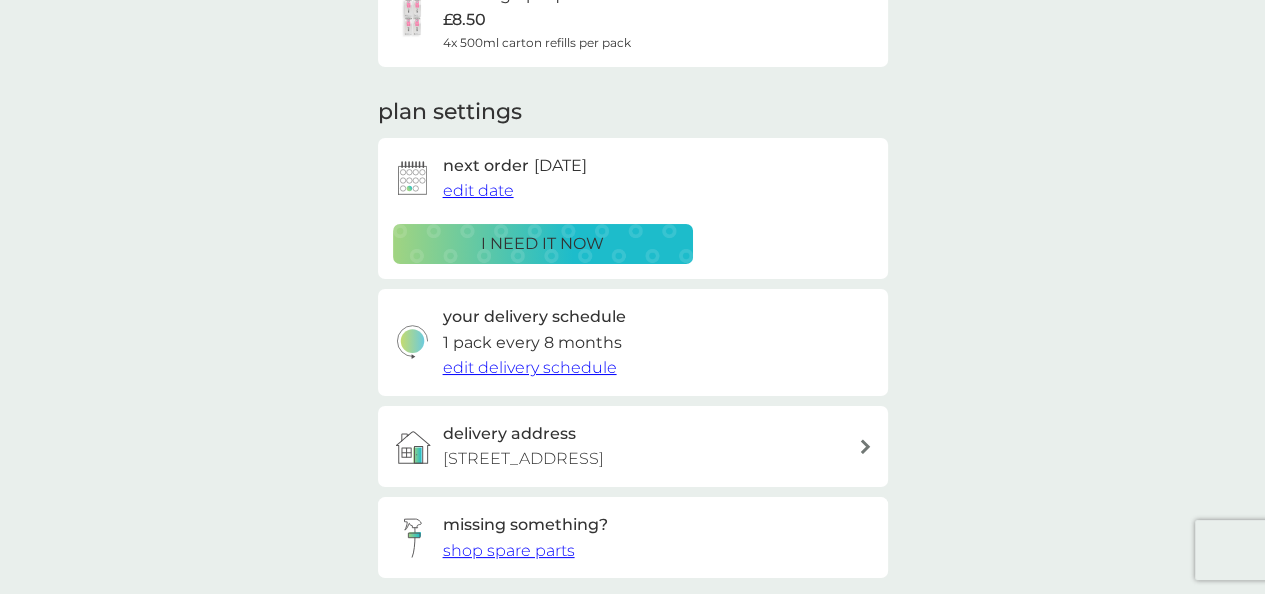 scroll, scrollTop: 0, scrollLeft: 0, axis: both 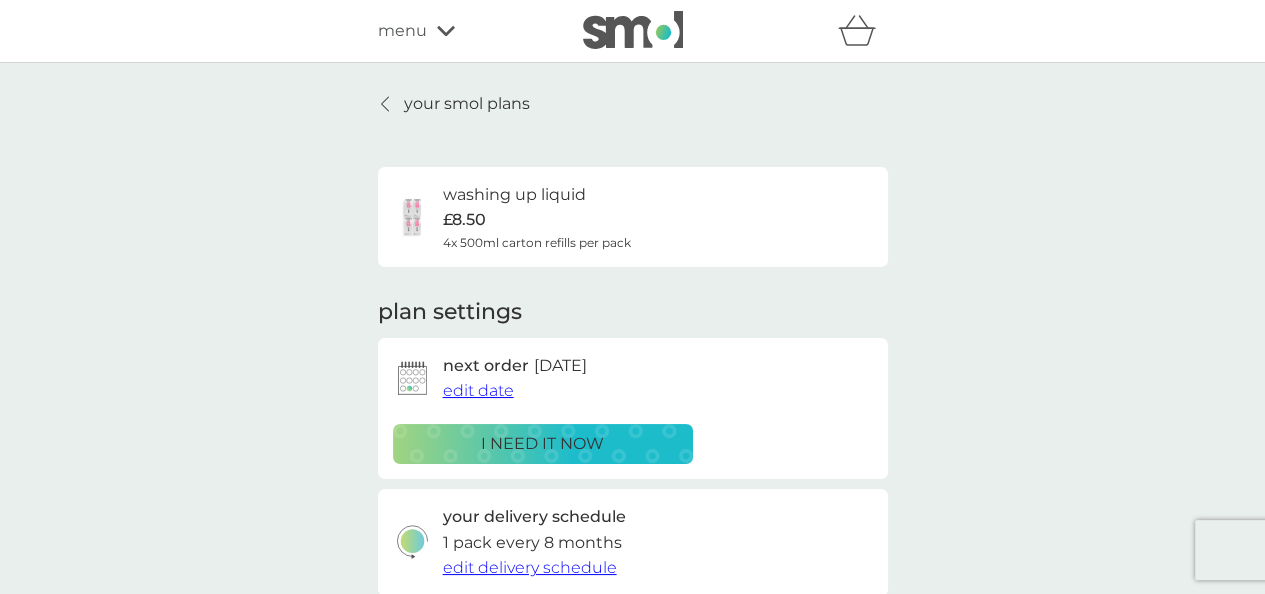 click on "edit date" at bounding box center [478, 390] 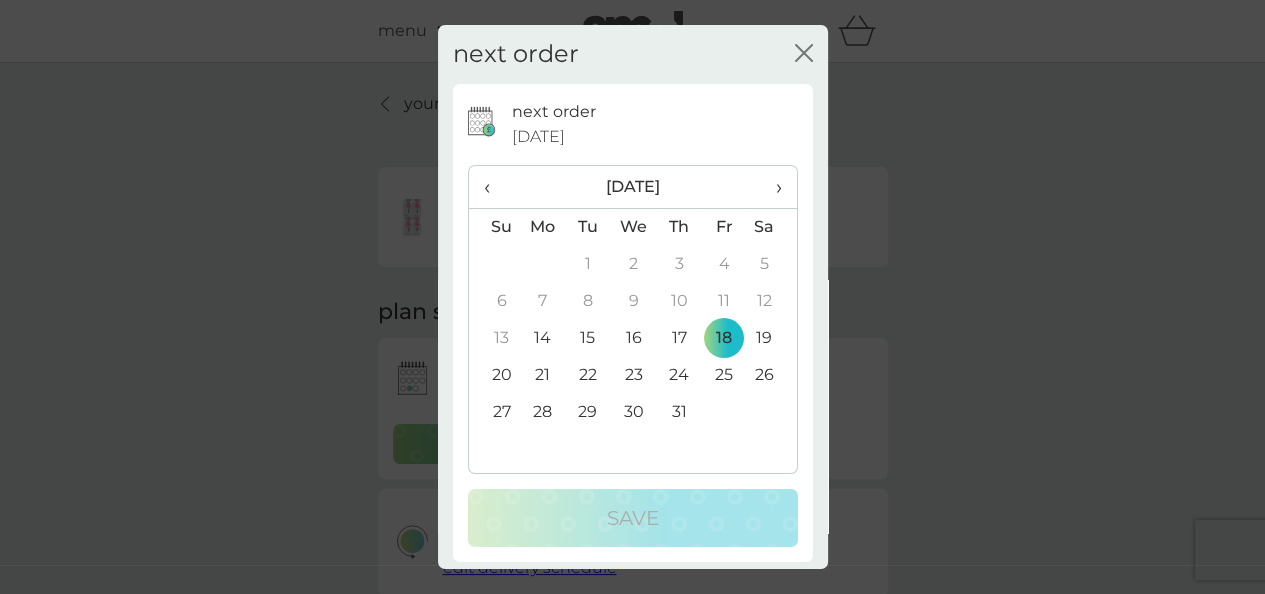 click on "›" at bounding box center [771, 187] 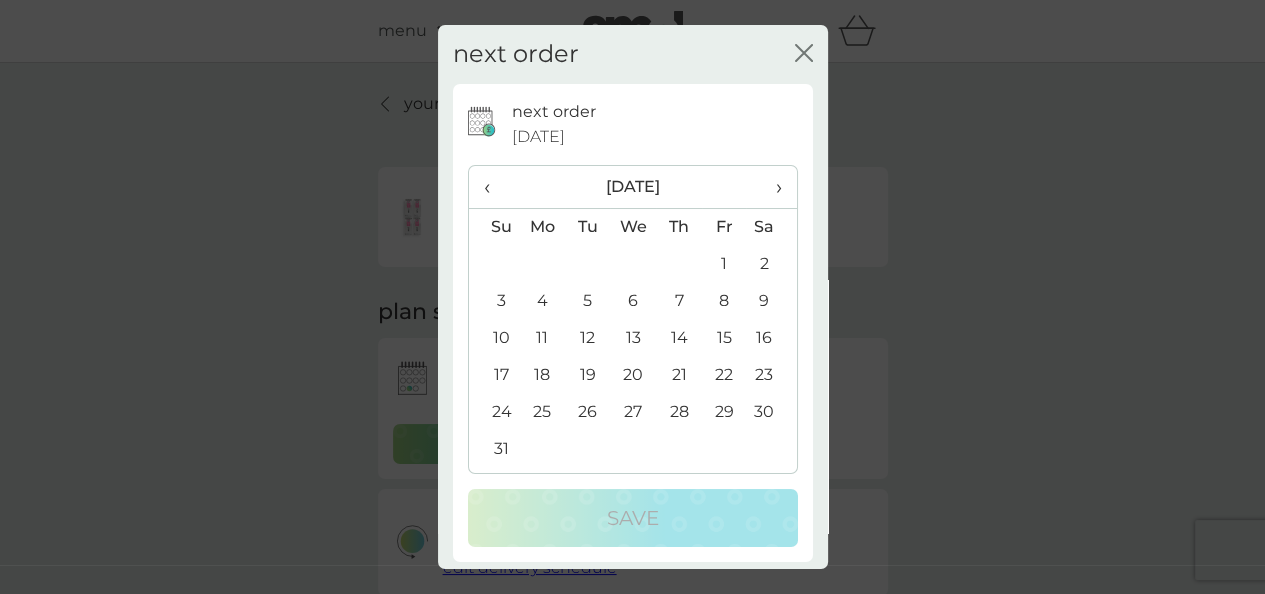 click on "›" at bounding box center [771, 187] 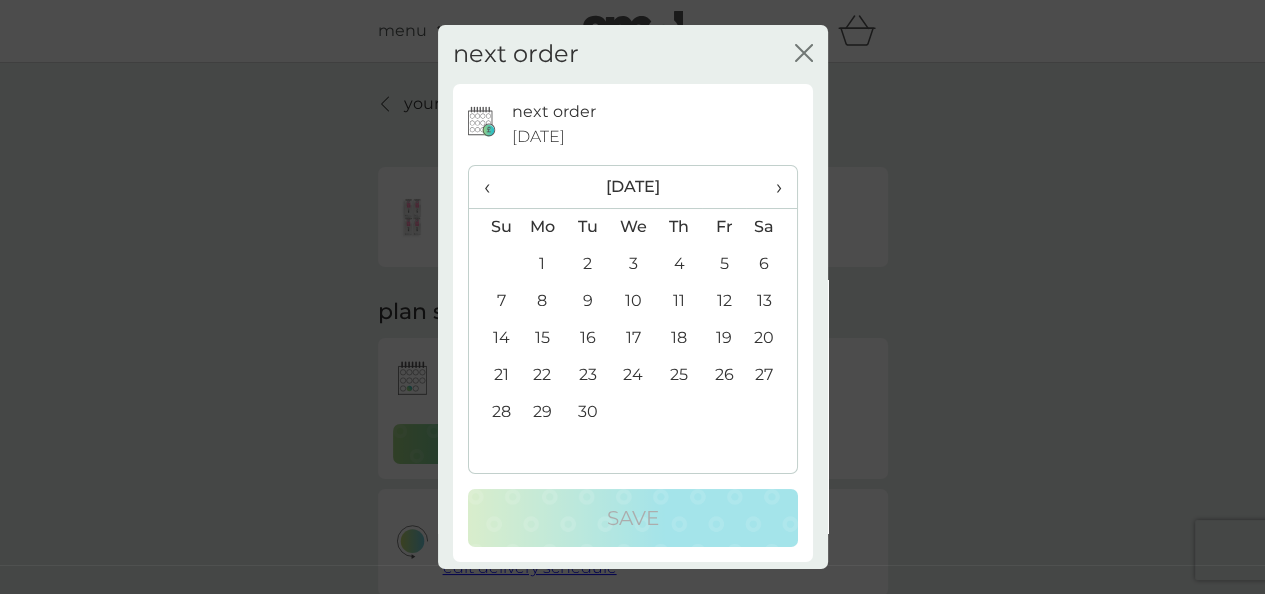 click on "30" at bounding box center [587, 412] 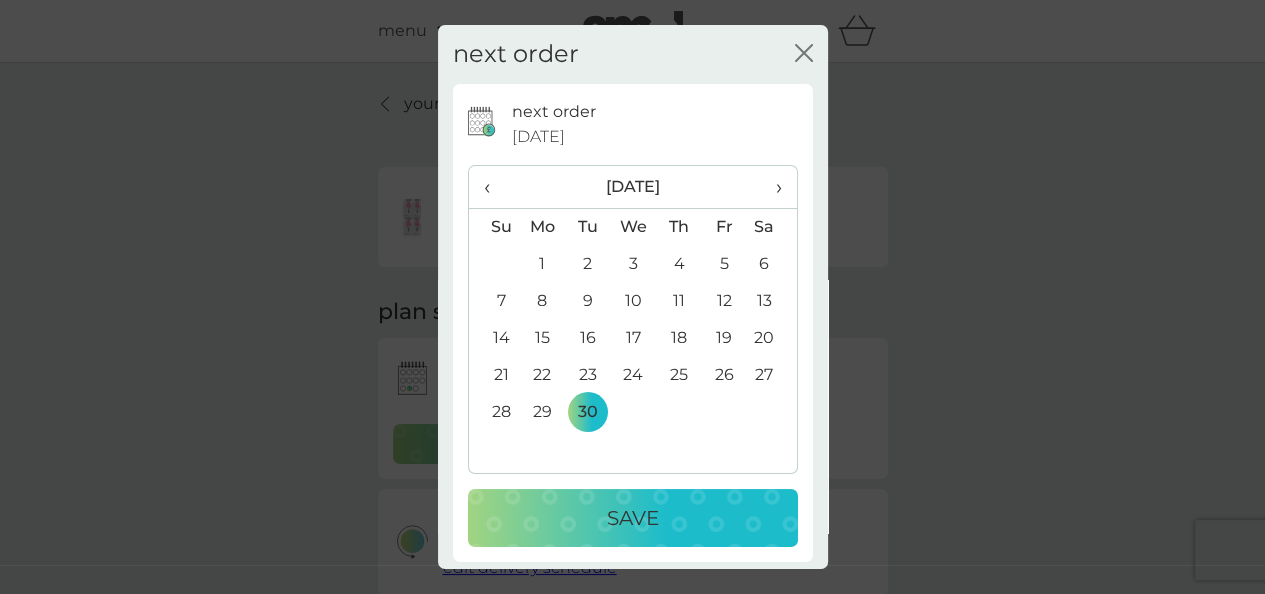 click on "Save" at bounding box center (633, 518) 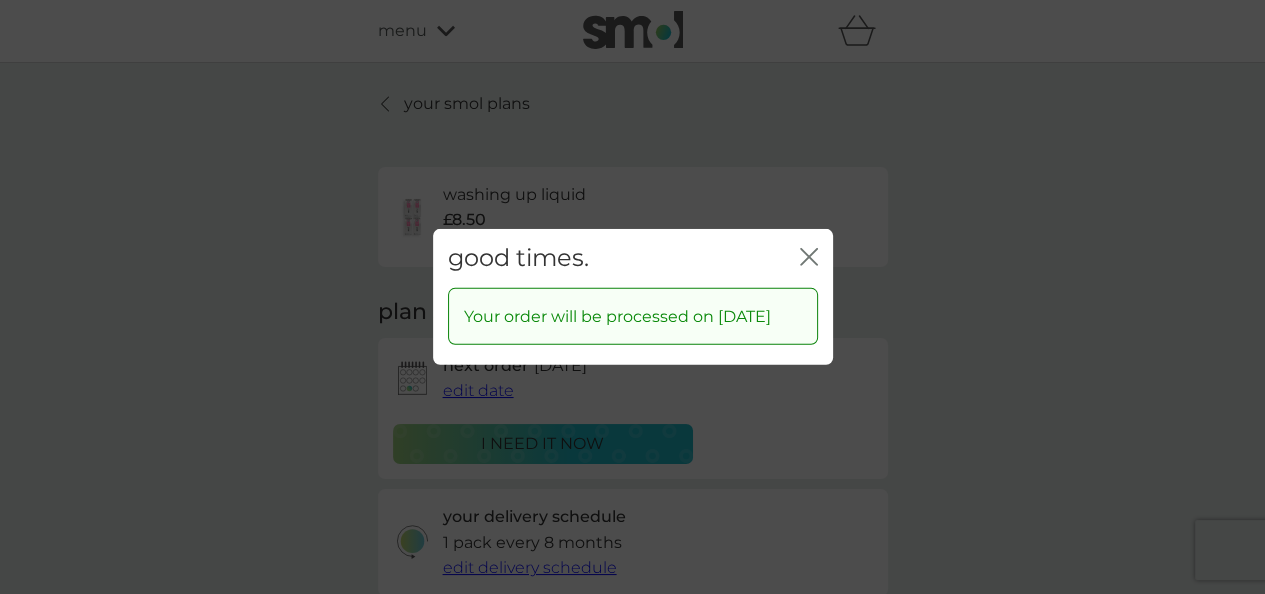 click on "close" 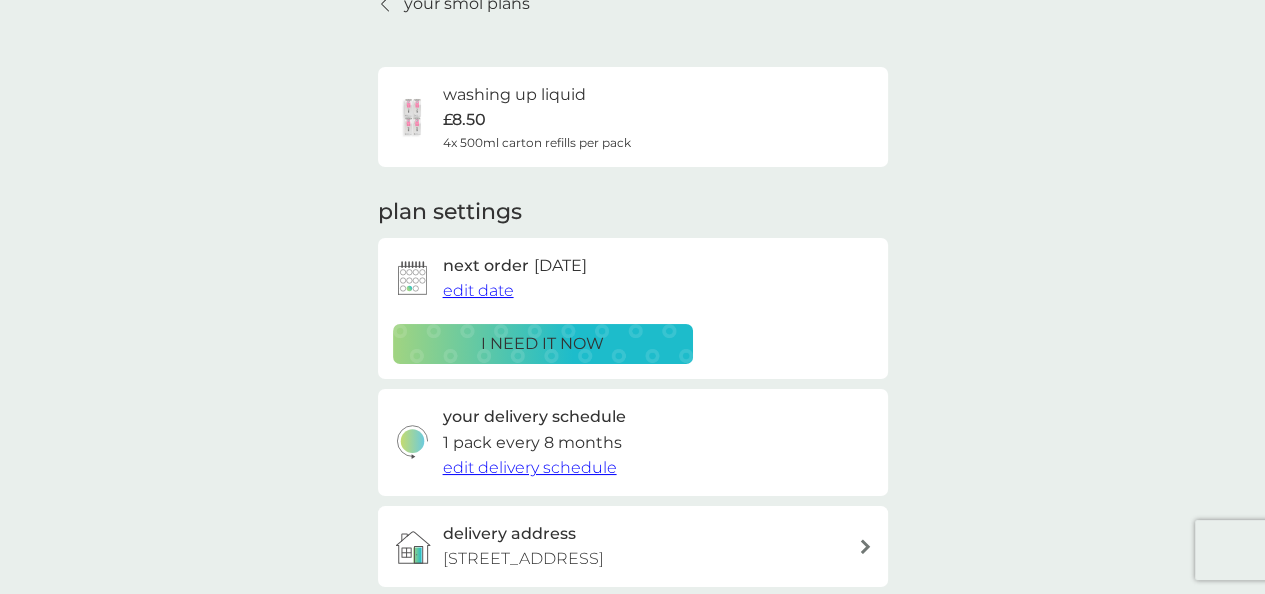 scroll, scrollTop: 0, scrollLeft: 0, axis: both 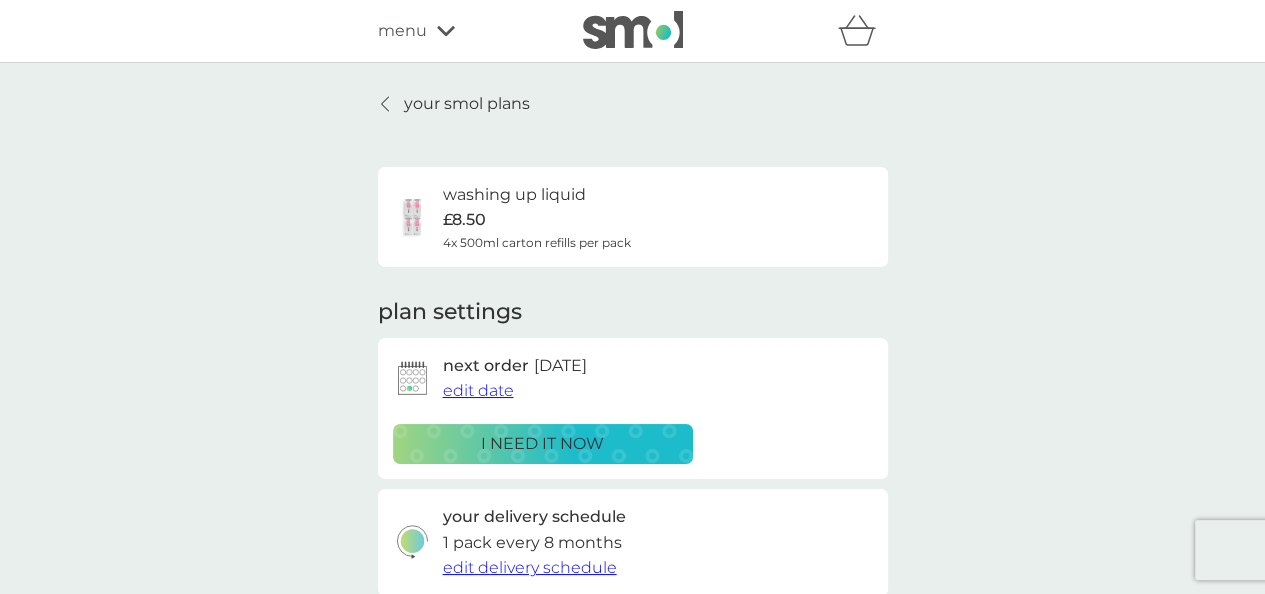 click on "4x 500ml carton refills per pack" at bounding box center [537, 242] 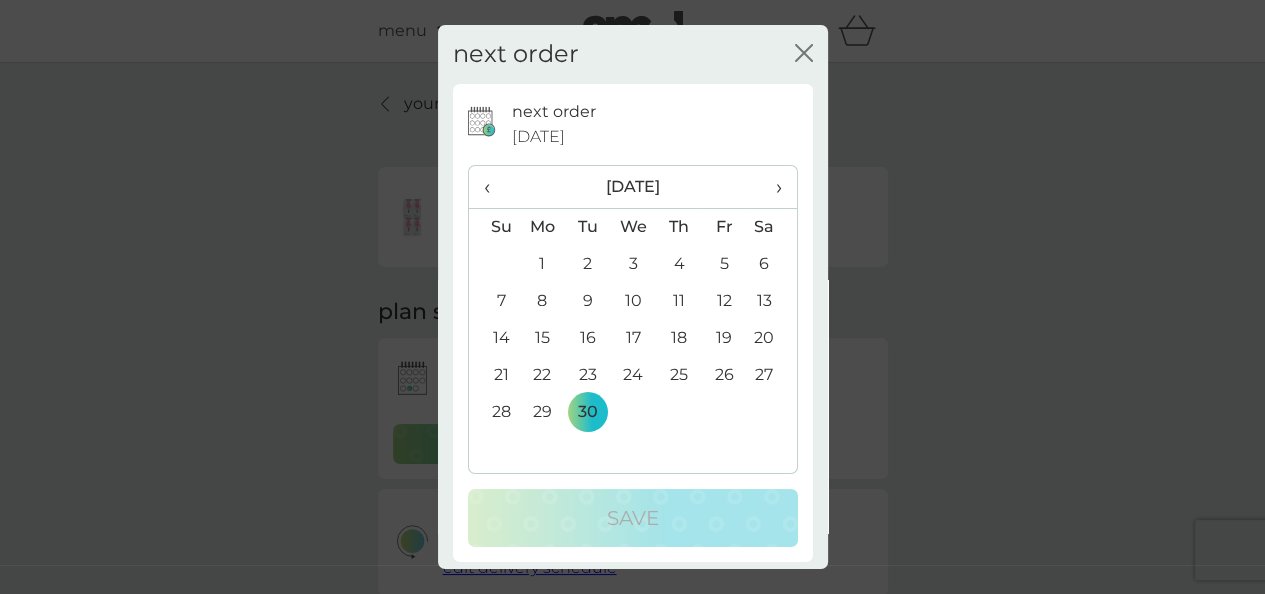 click on "21" at bounding box center (494, 375) 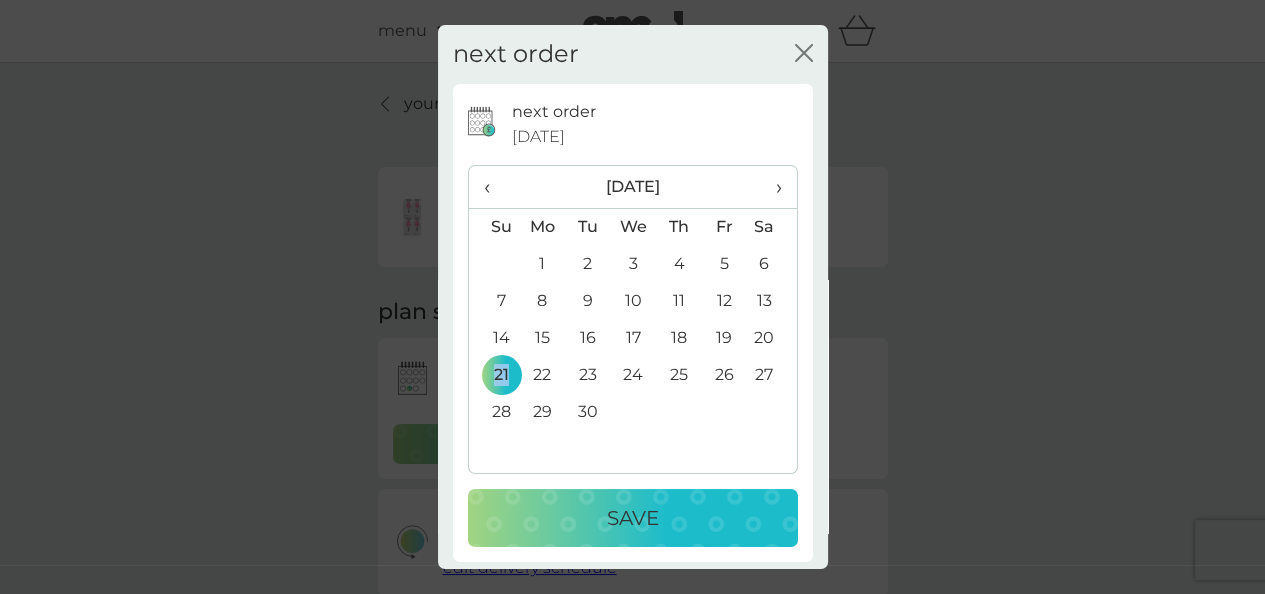 click on "Save" at bounding box center (633, 518) 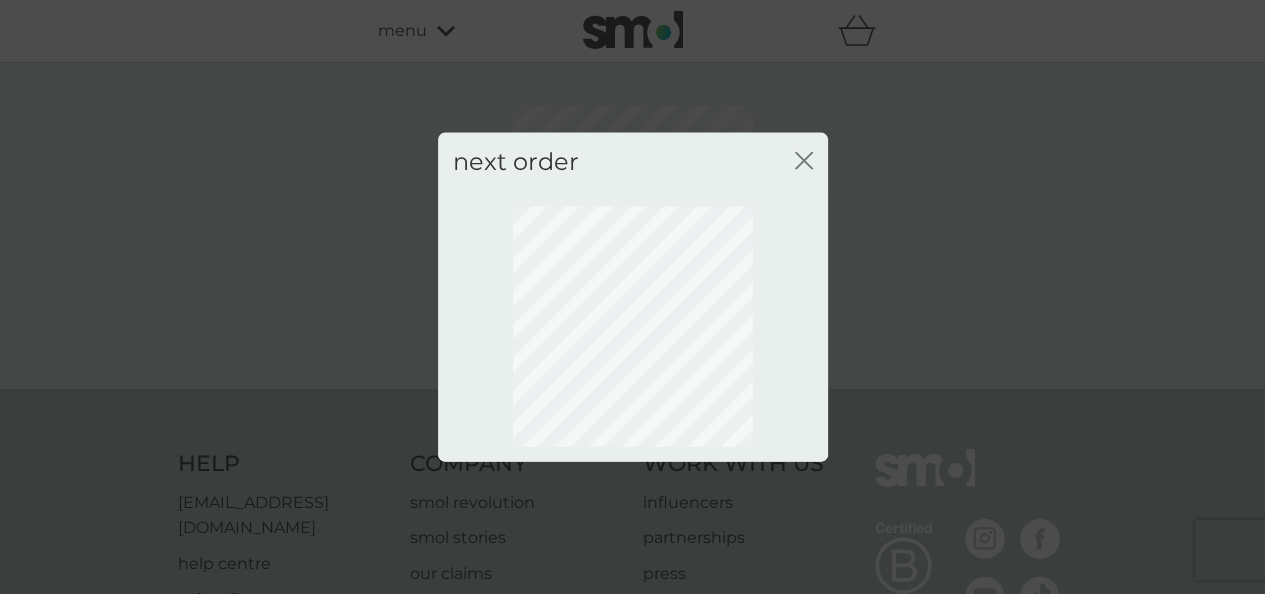 click on "close" 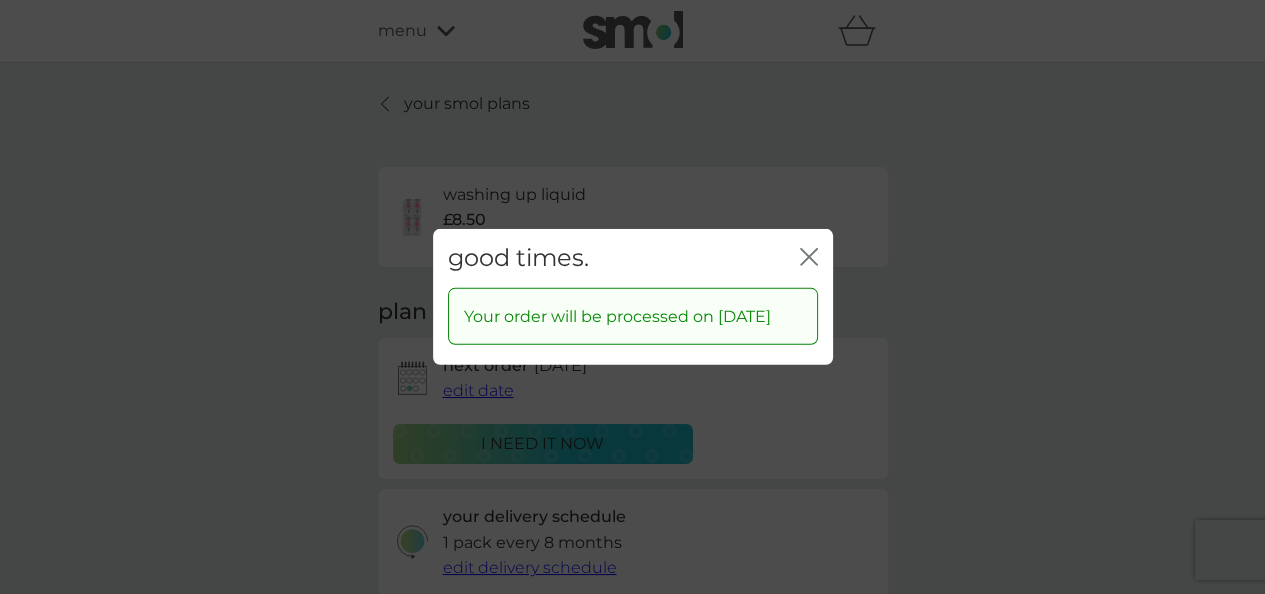 click on "close" 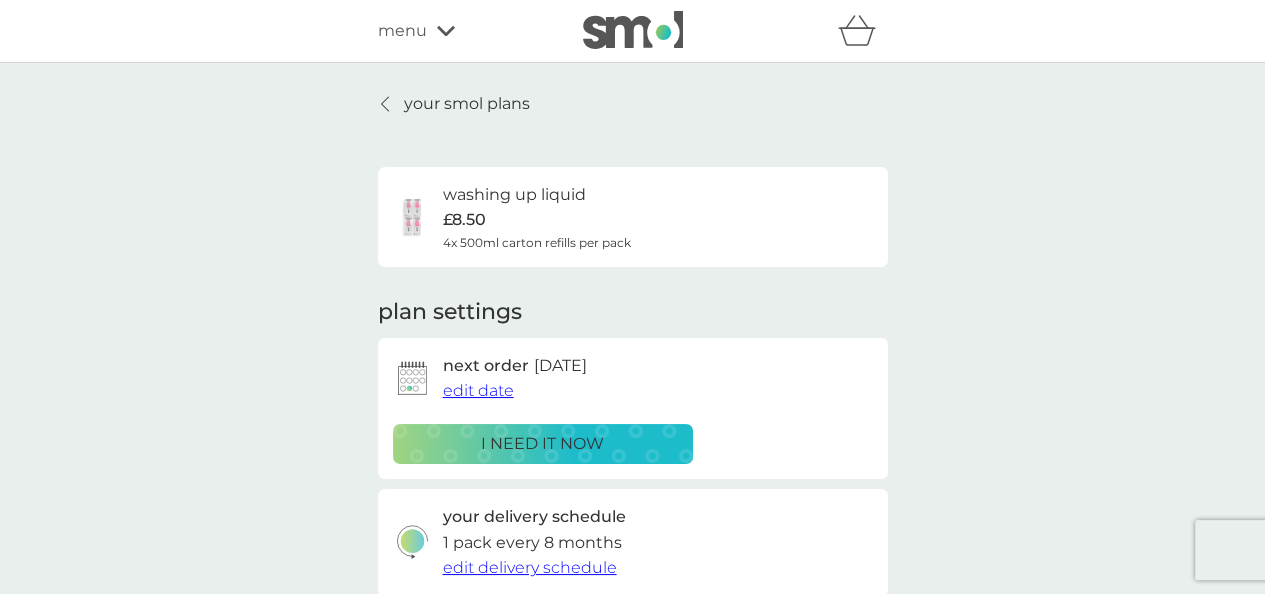 scroll, scrollTop: 200, scrollLeft: 0, axis: vertical 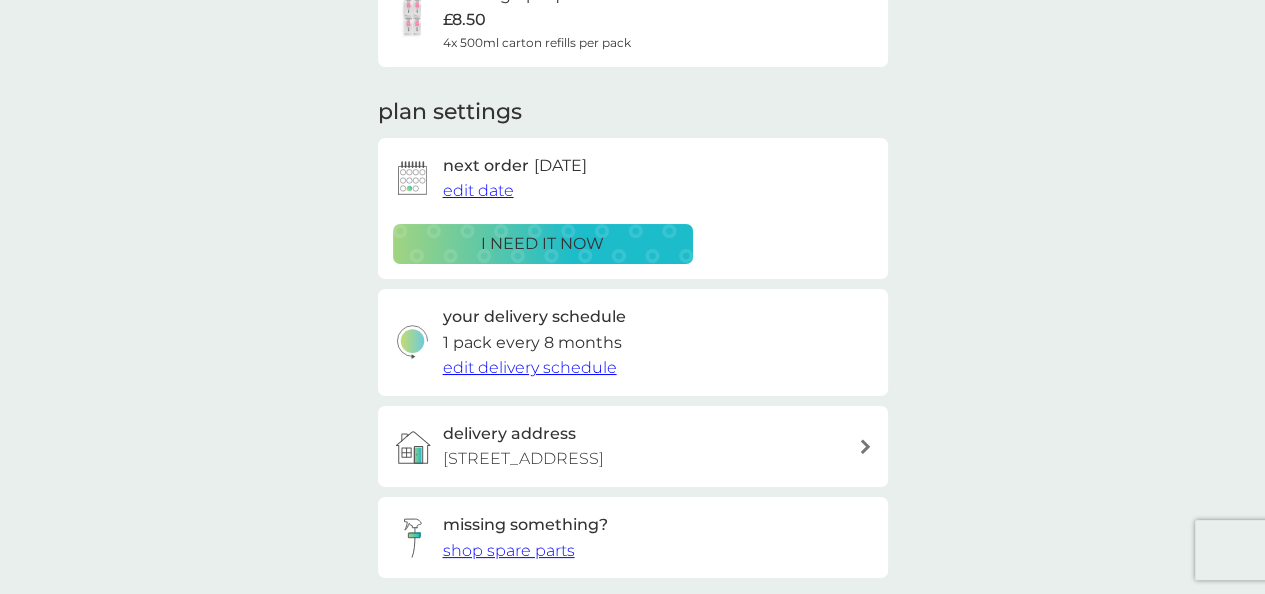 click on "your delivery schedule" at bounding box center (534, 317) 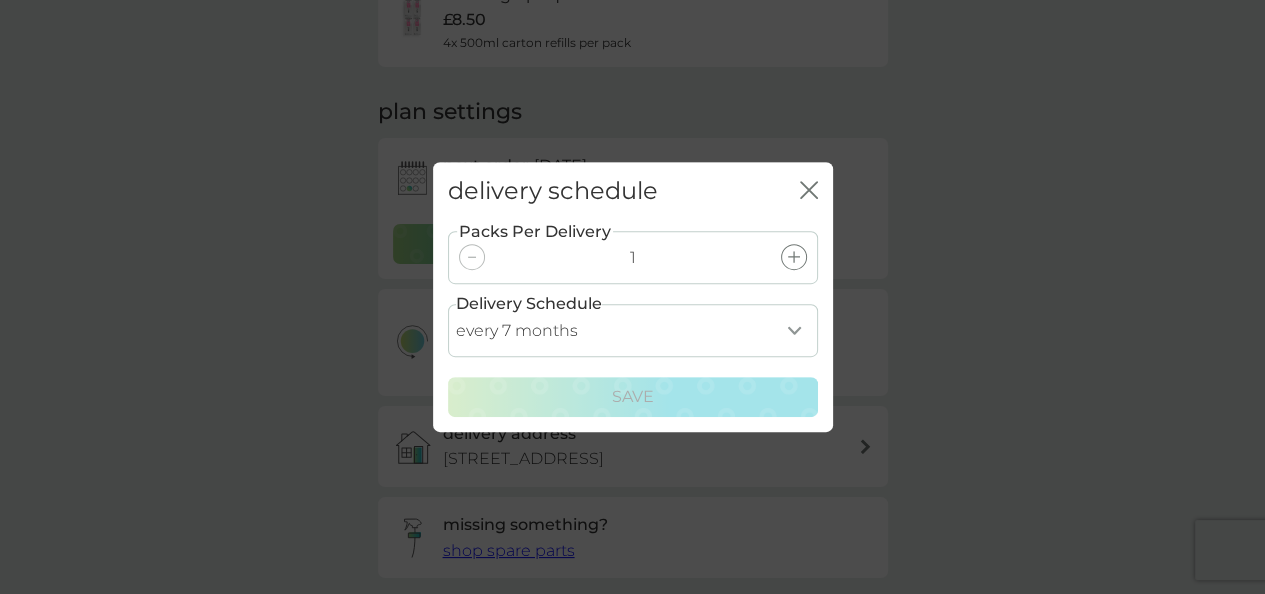 click 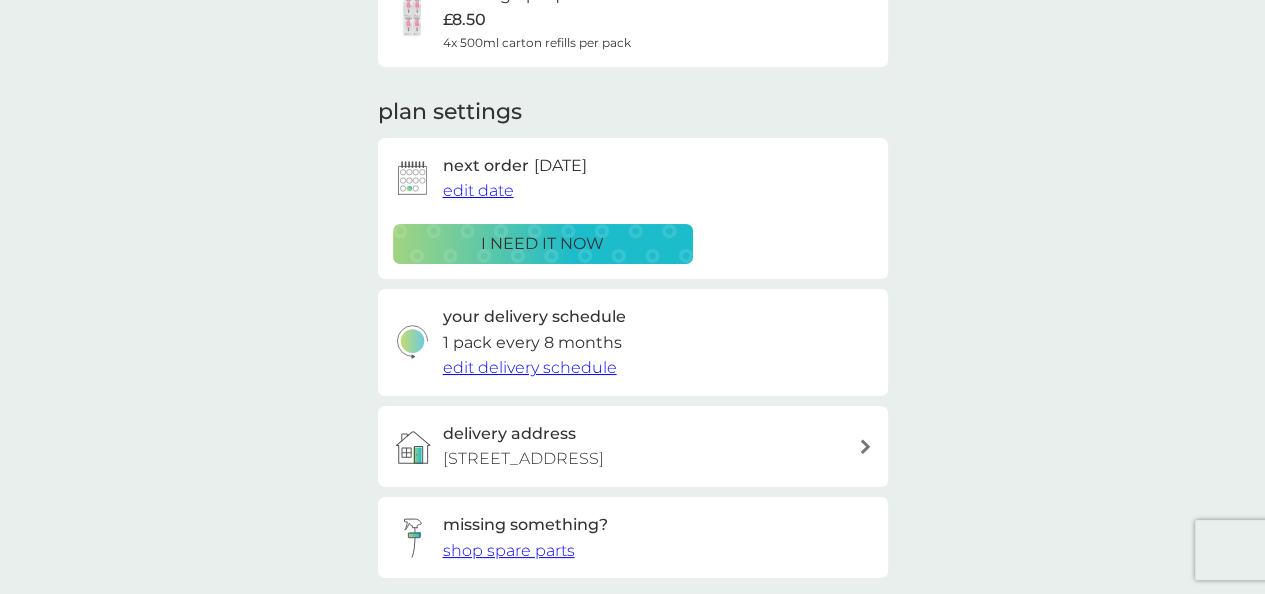 scroll, scrollTop: 0, scrollLeft: 0, axis: both 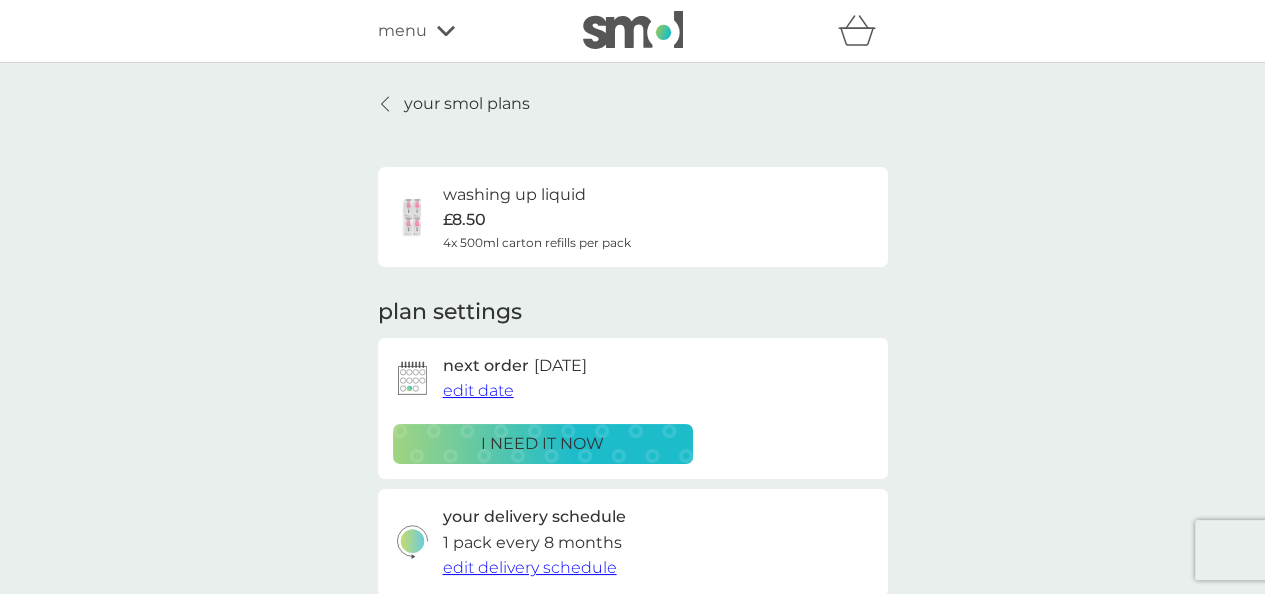 click on "your smol plans" at bounding box center (467, 104) 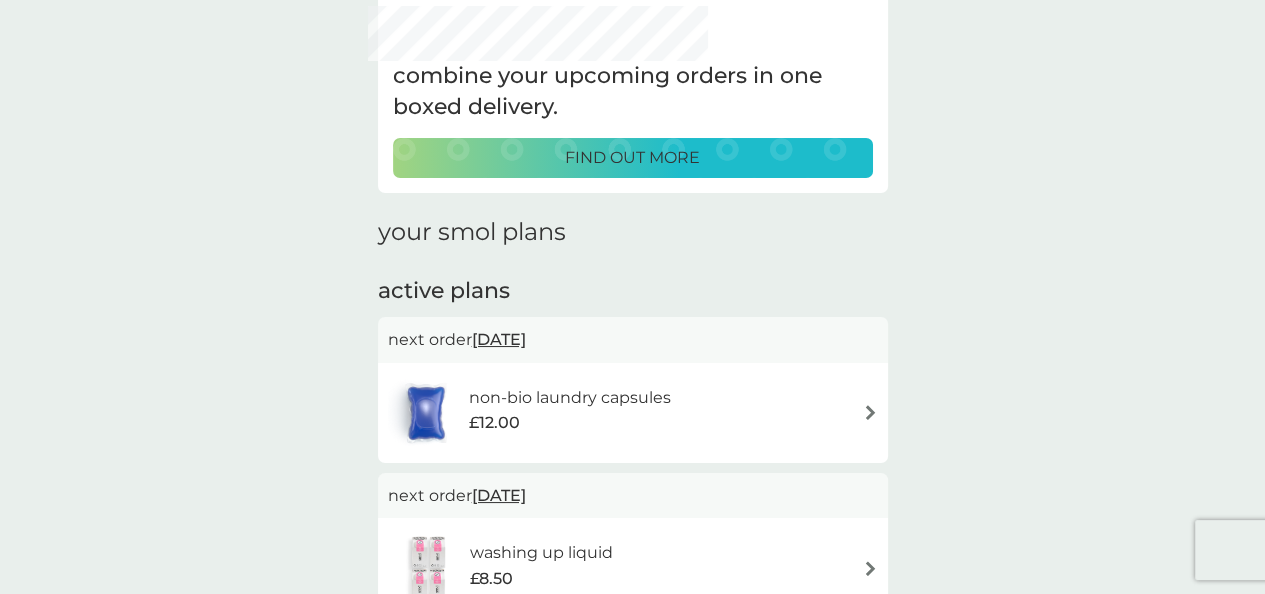 scroll, scrollTop: 200, scrollLeft: 0, axis: vertical 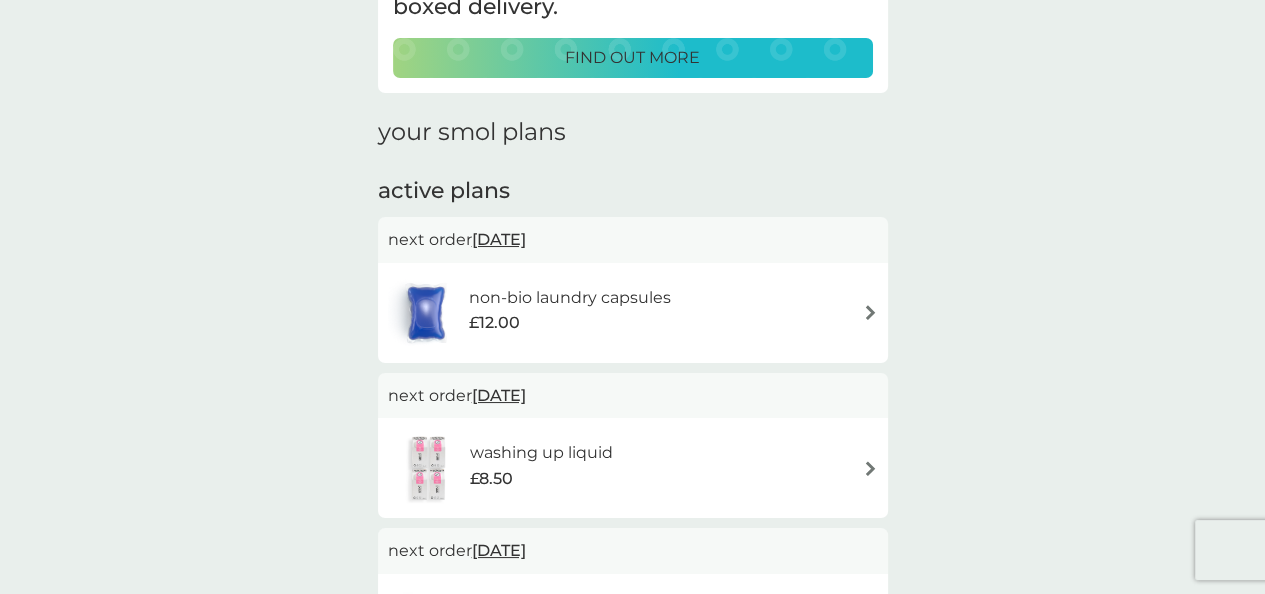 click on "non-bio laundry capsules" at bounding box center (570, 298) 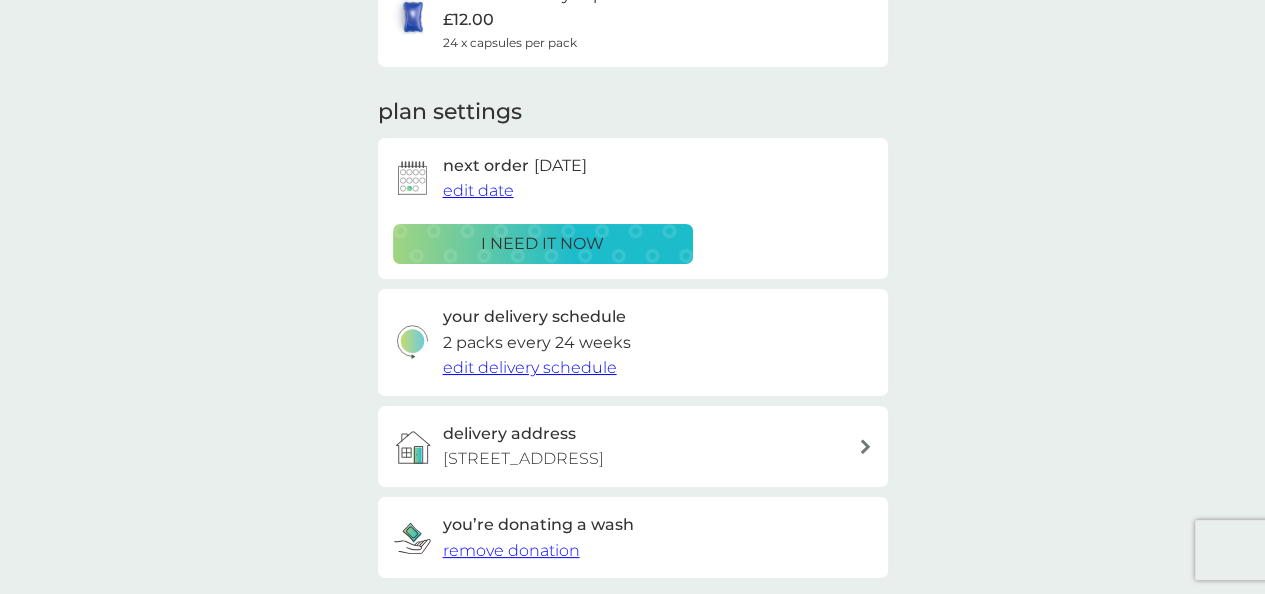 scroll, scrollTop: 0, scrollLeft: 0, axis: both 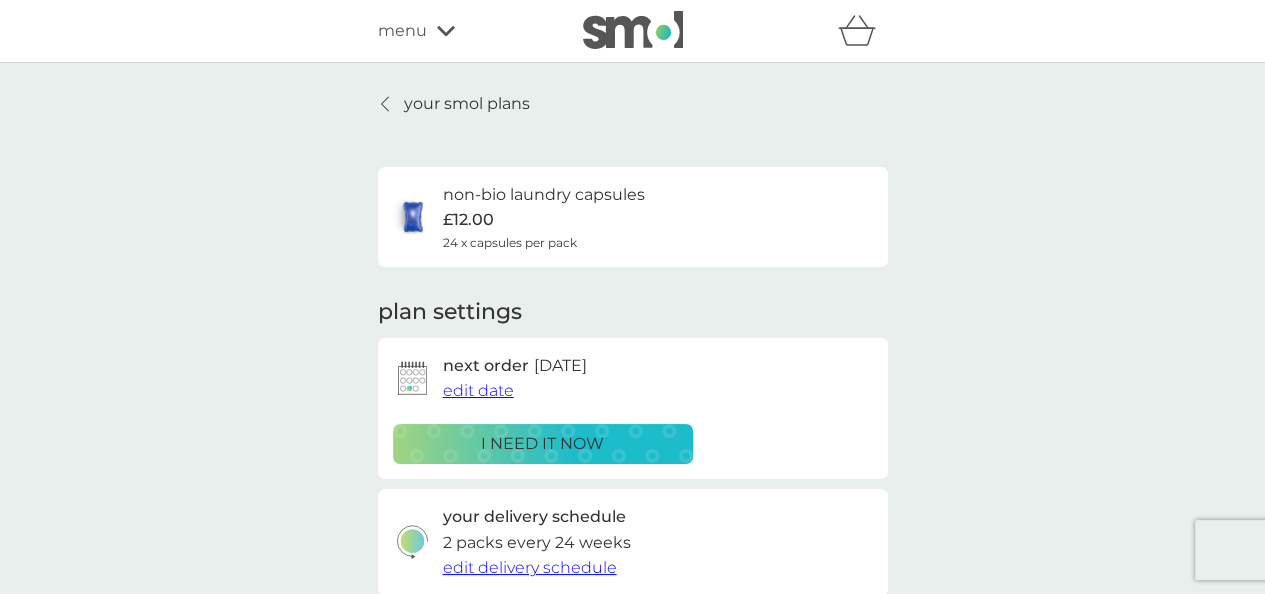 click on "edit date" at bounding box center [478, 390] 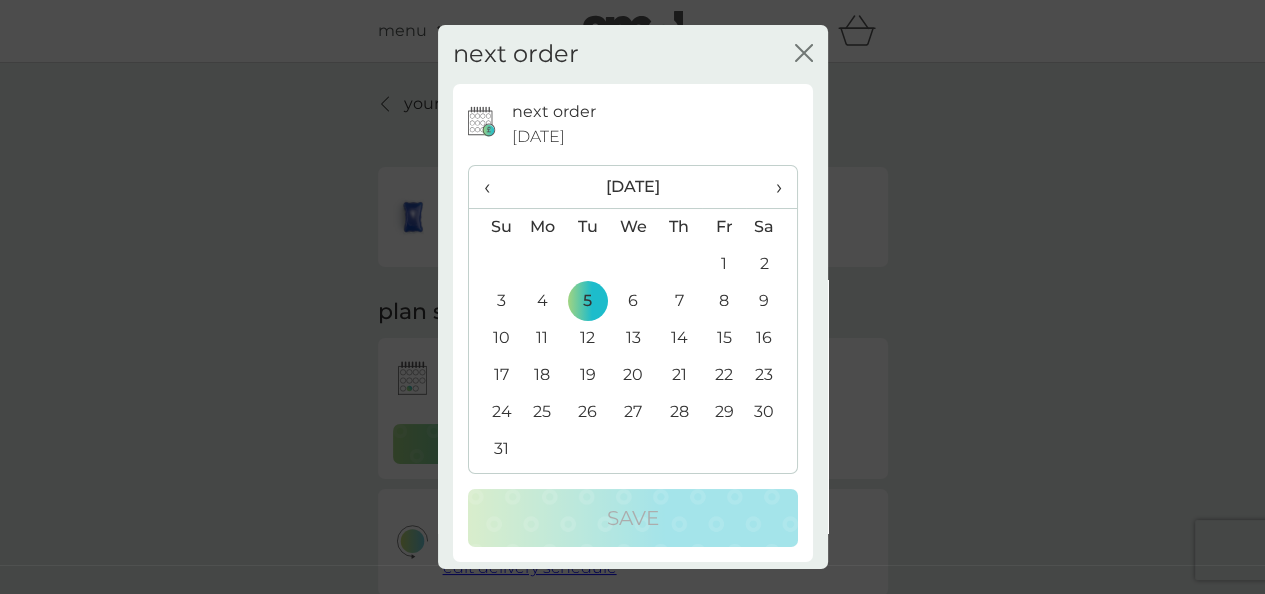 click on "›" at bounding box center (771, 187) 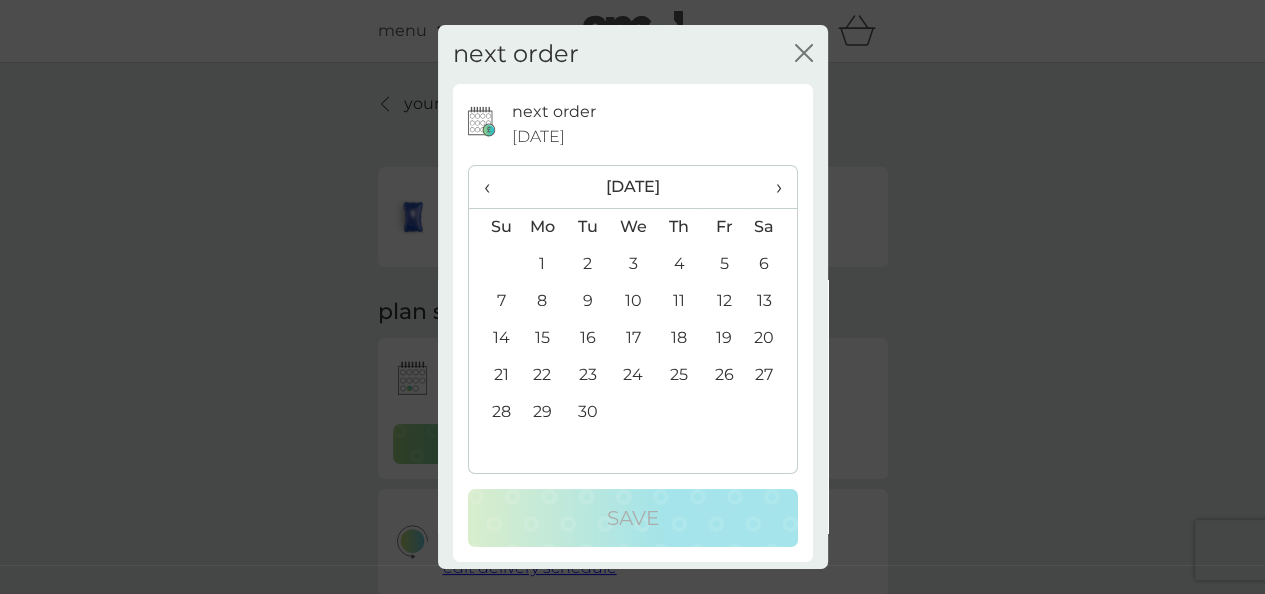 click on "30" at bounding box center (587, 412) 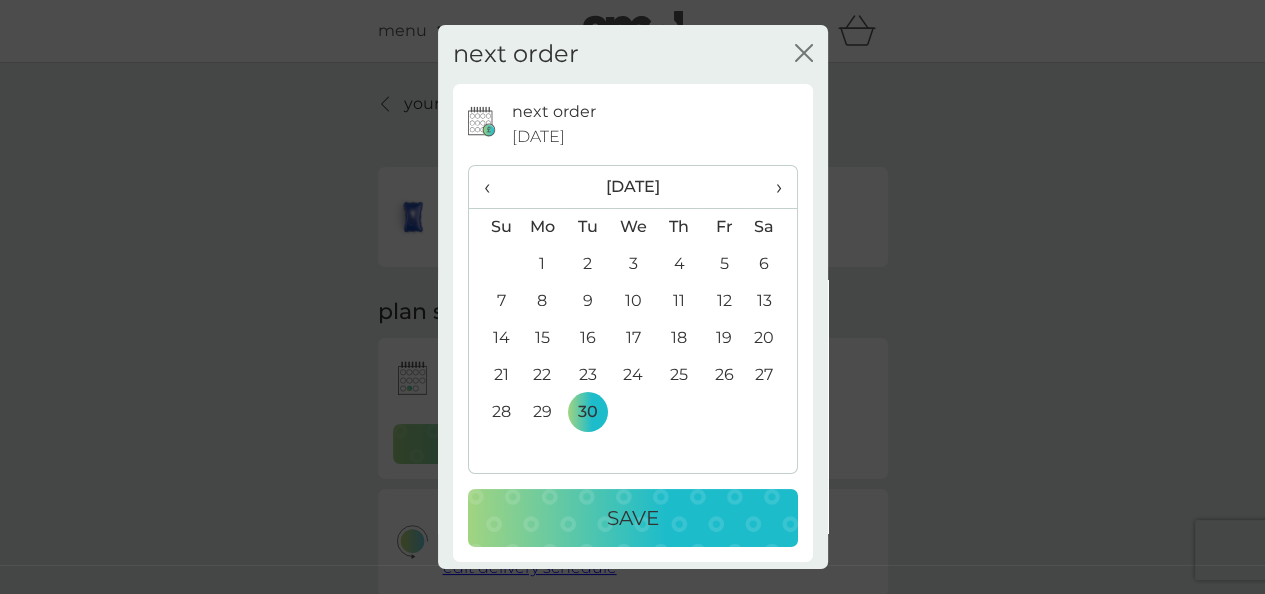 click on "Save" at bounding box center (633, 518) 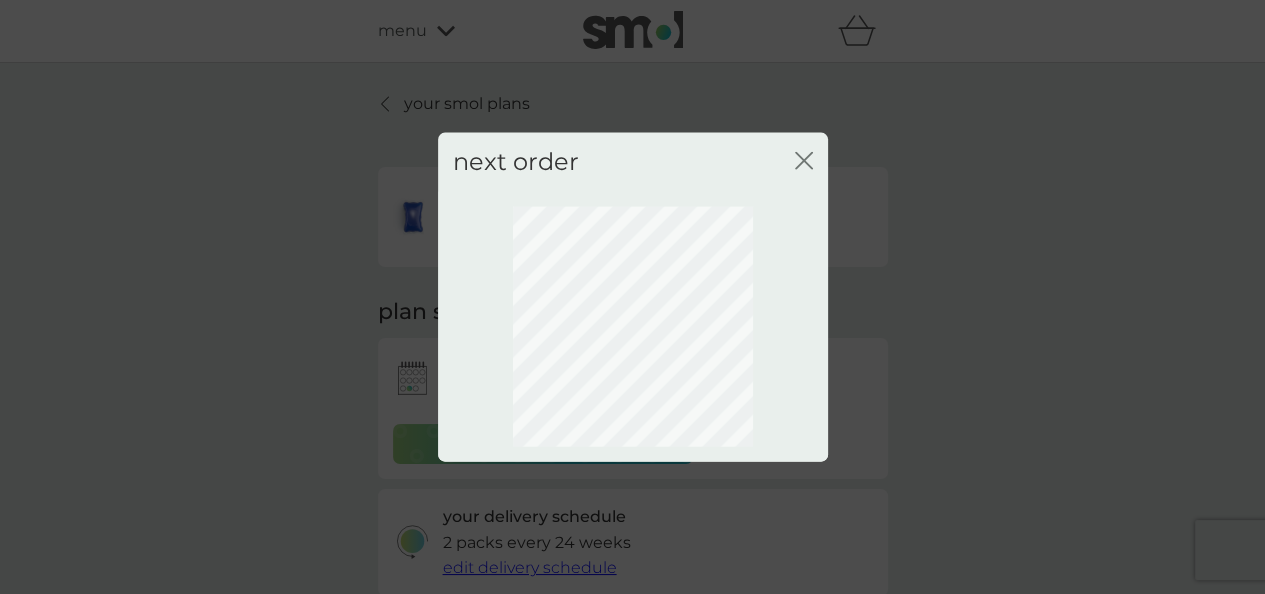 click 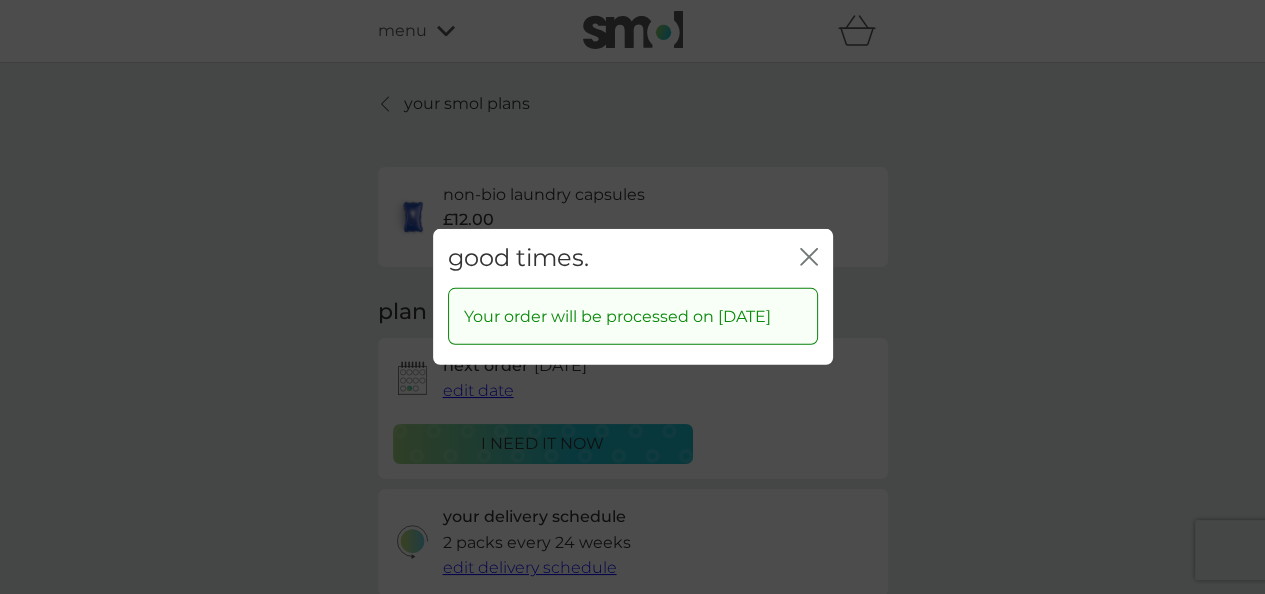 click on "close" 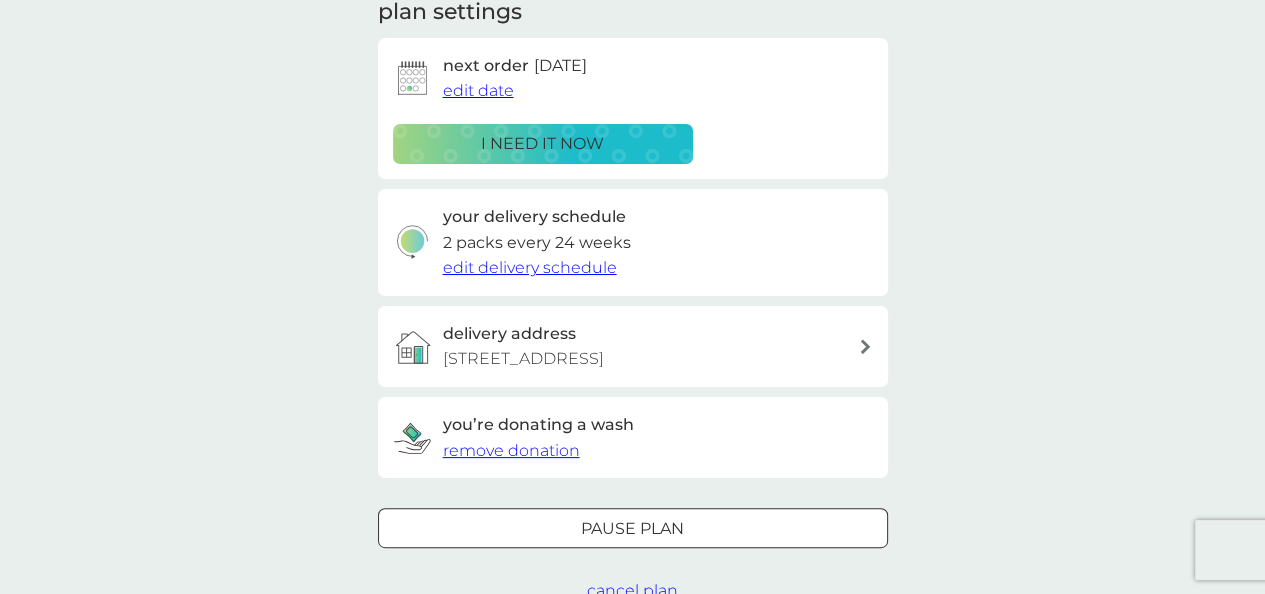 scroll, scrollTop: 0, scrollLeft: 0, axis: both 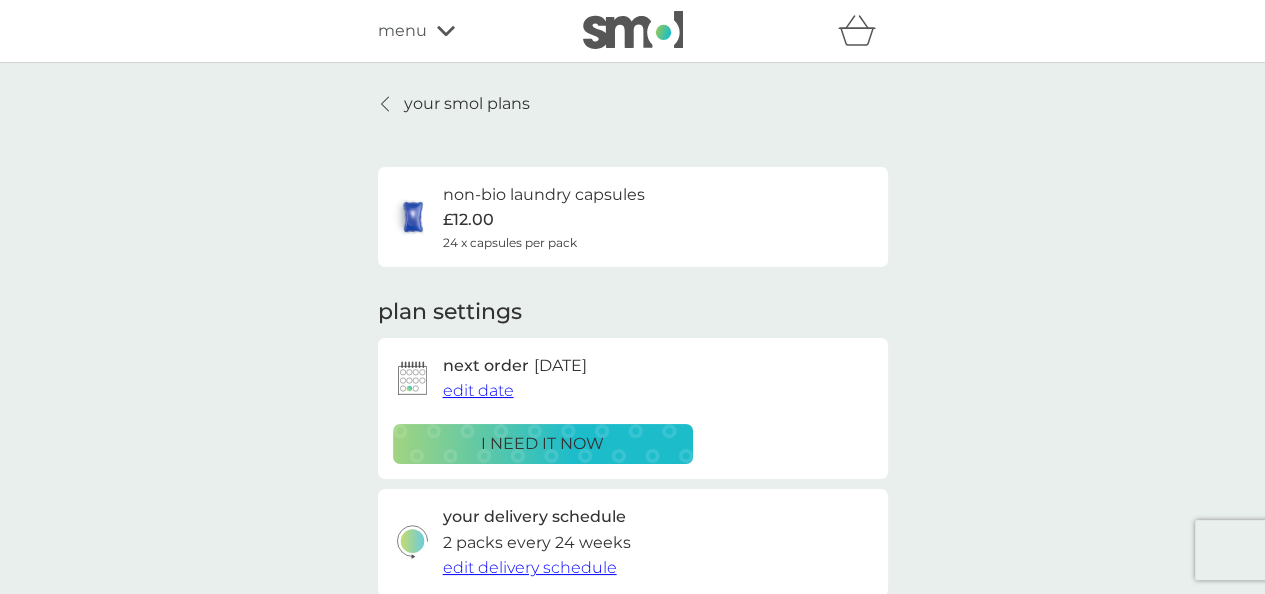 click on "your smol plans" at bounding box center [467, 104] 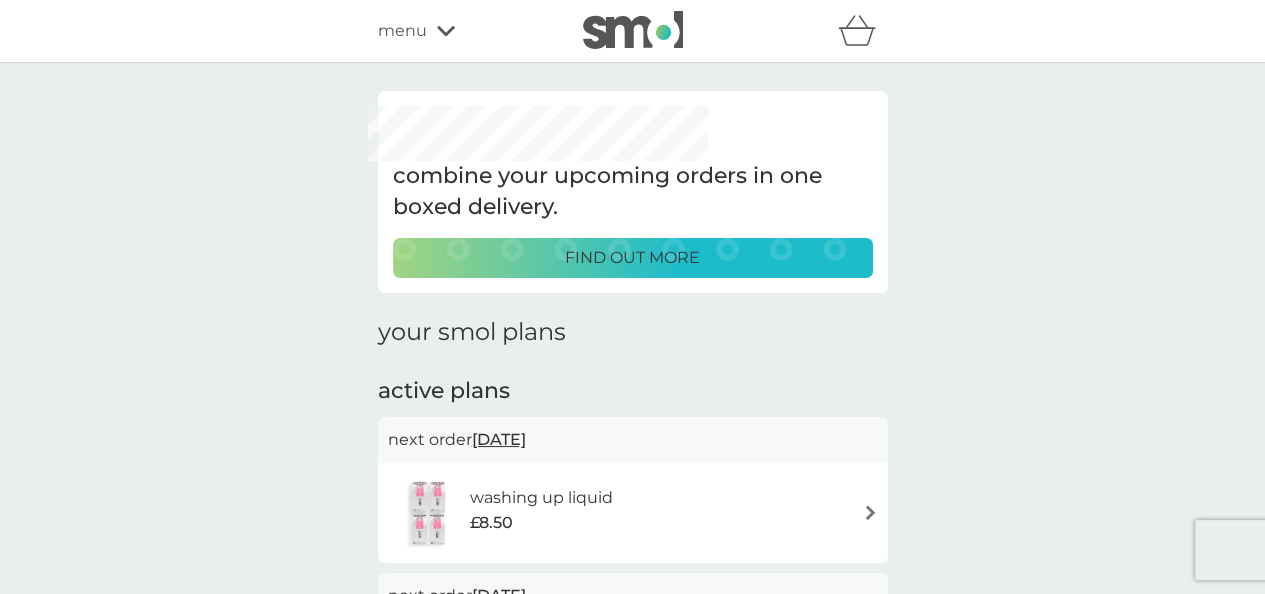 scroll, scrollTop: 100, scrollLeft: 0, axis: vertical 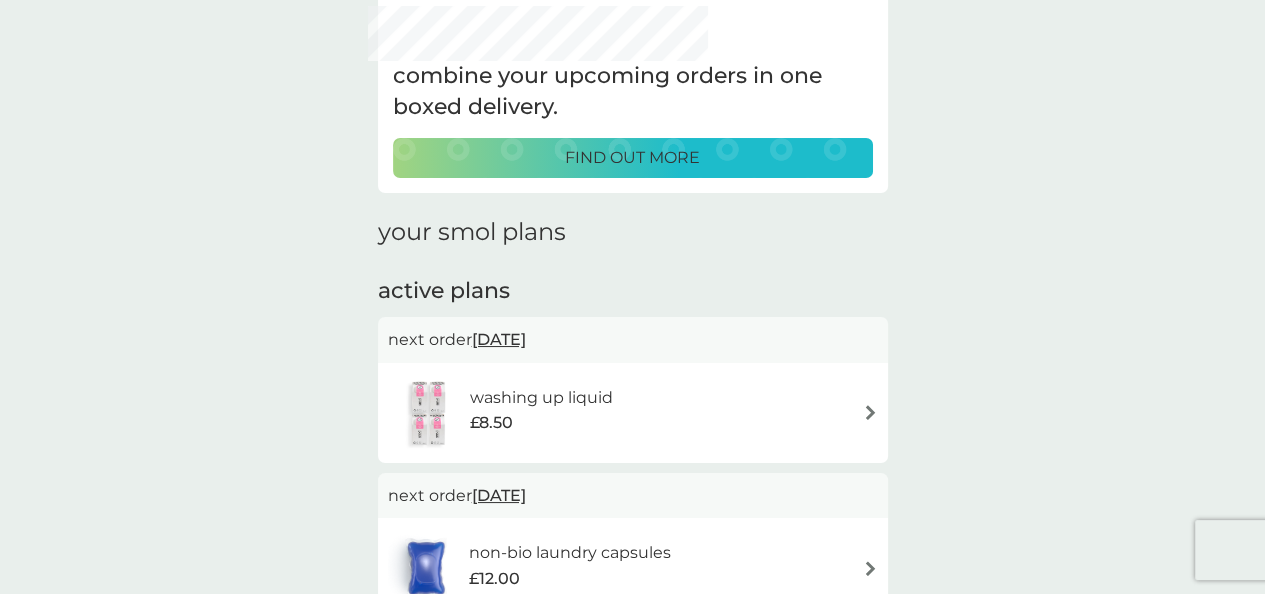 click on "[DATE]" at bounding box center [499, 339] 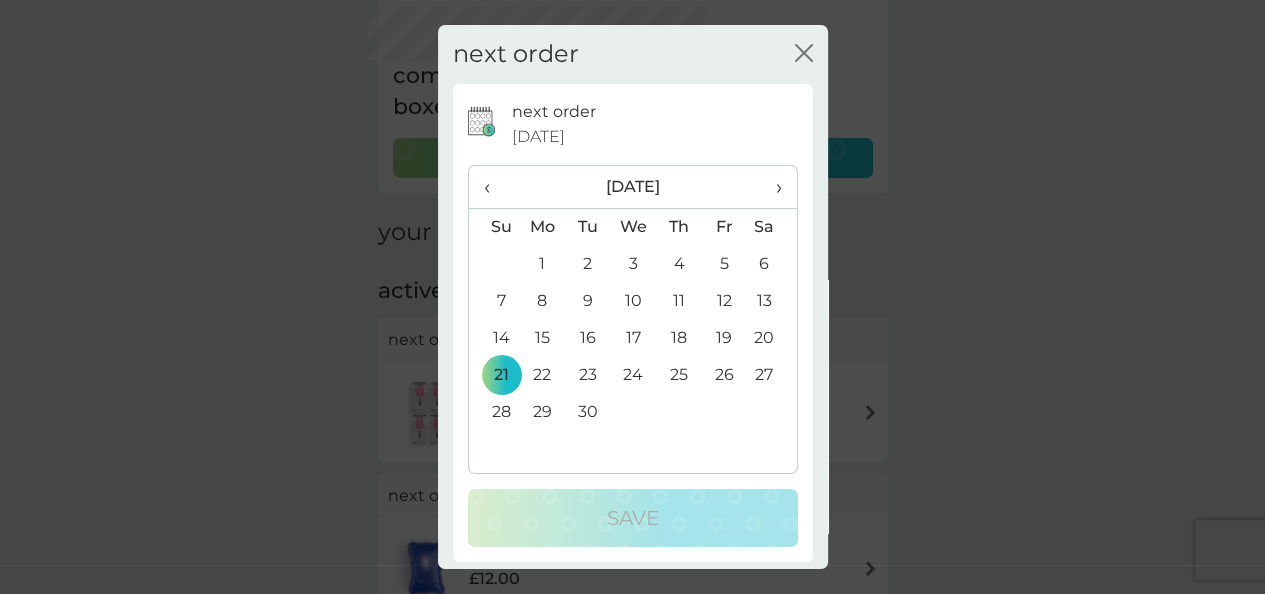 click on "30" at bounding box center (587, 412) 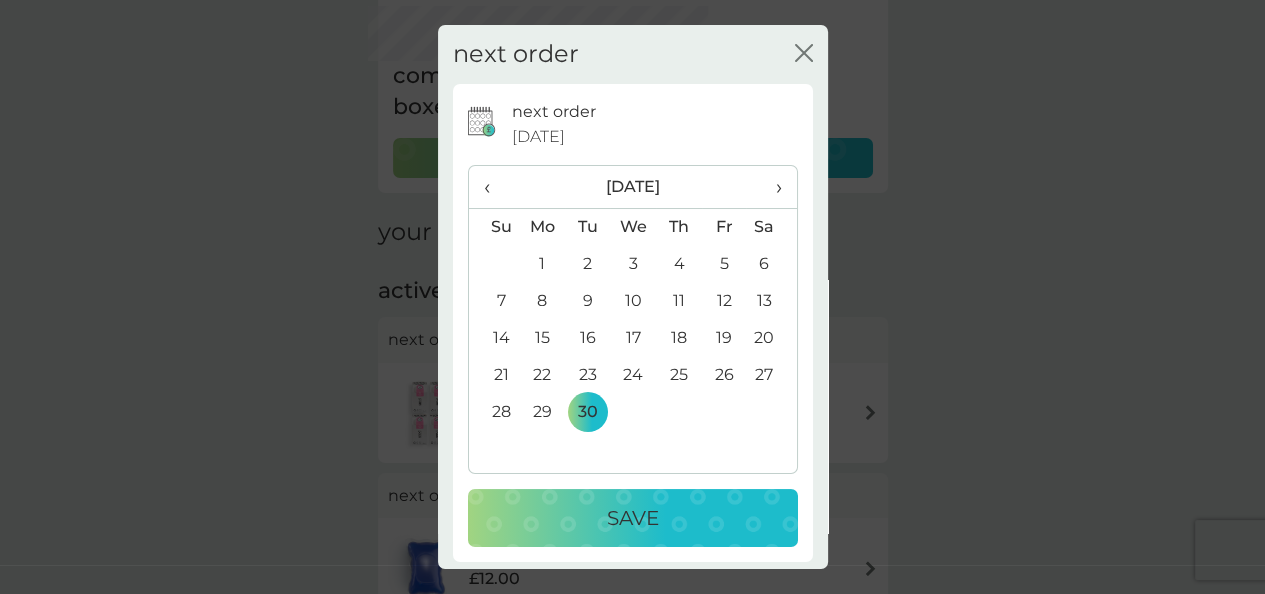 click on "Save" at bounding box center [633, 518] 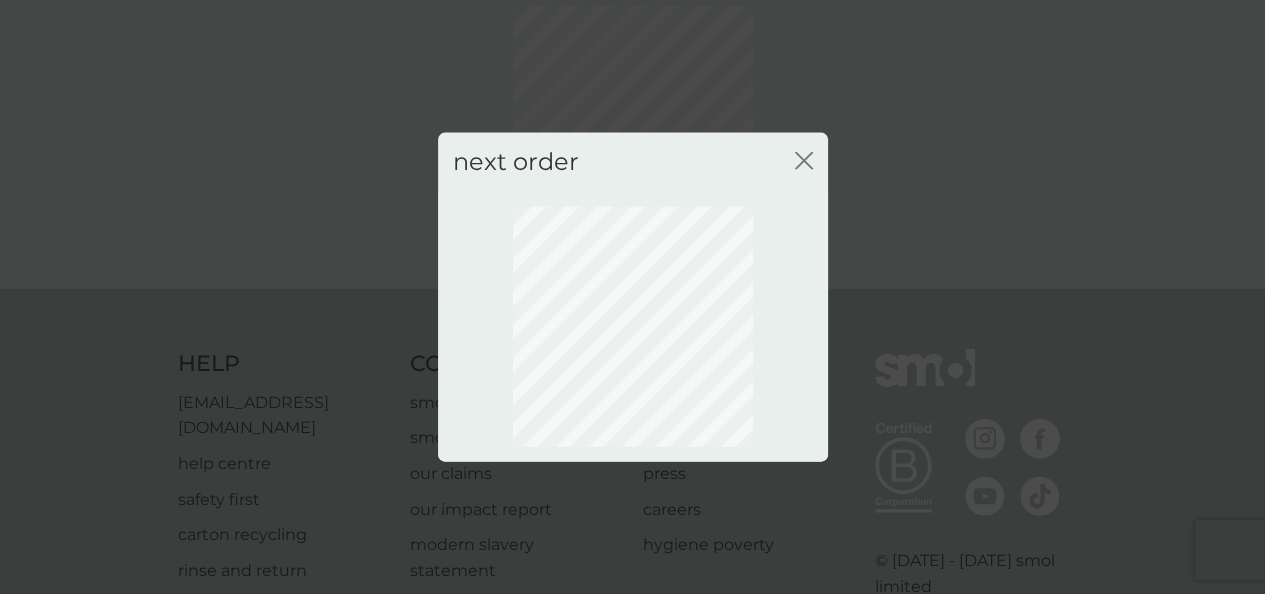 click 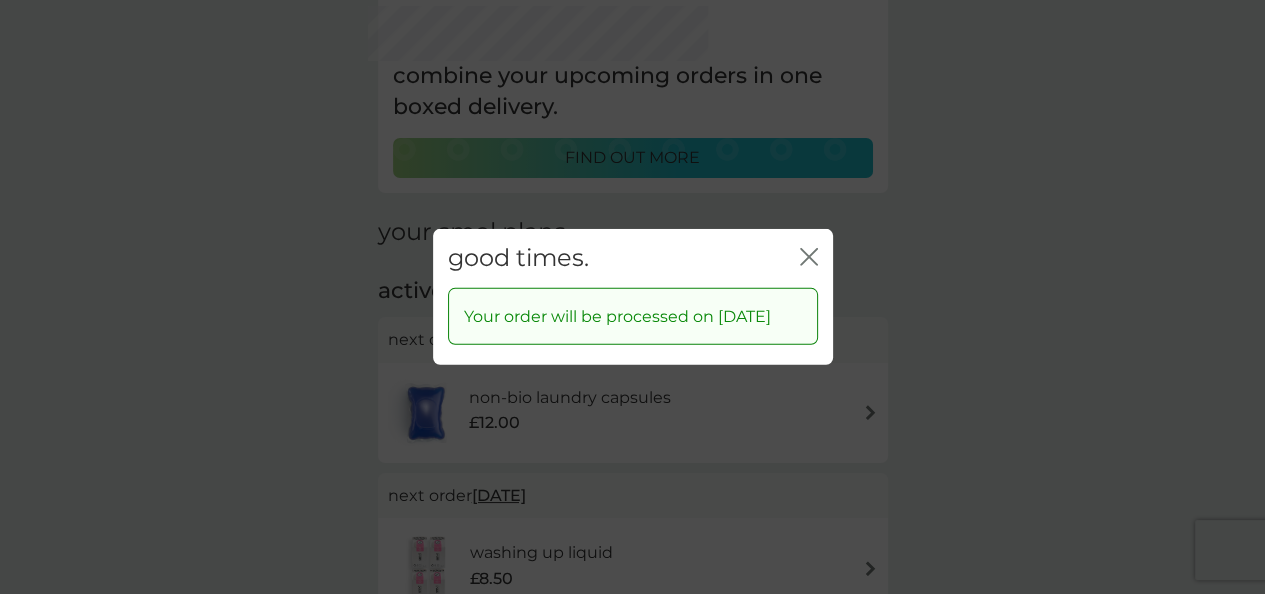 click on "close" 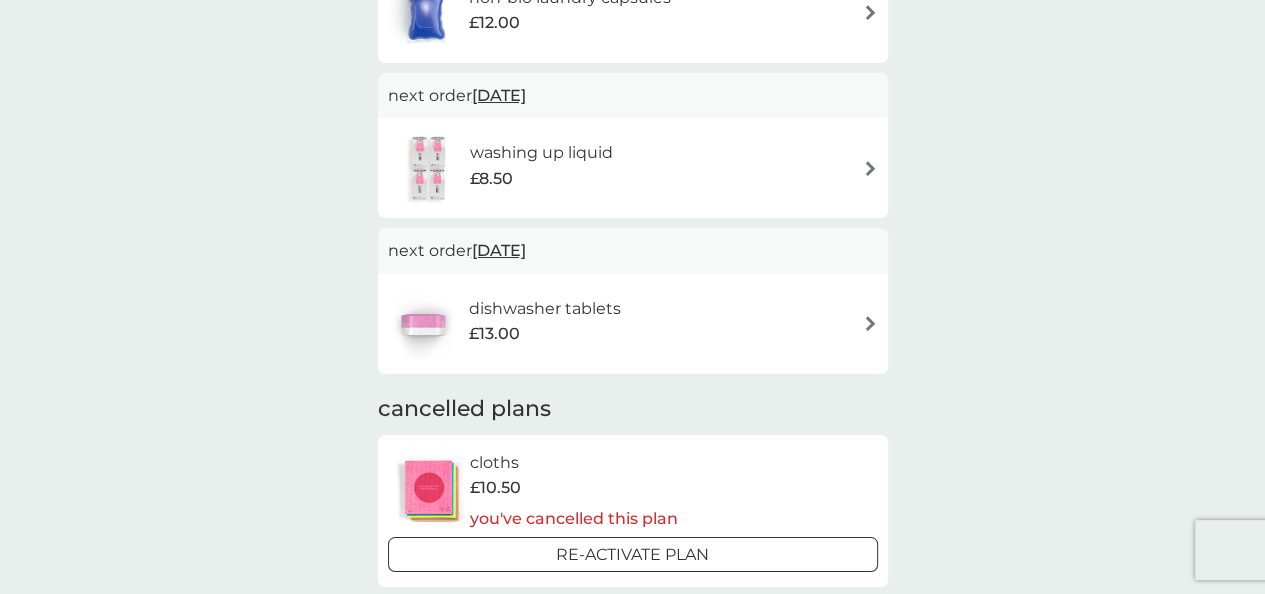 scroll, scrollTop: 0, scrollLeft: 0, axis: both 